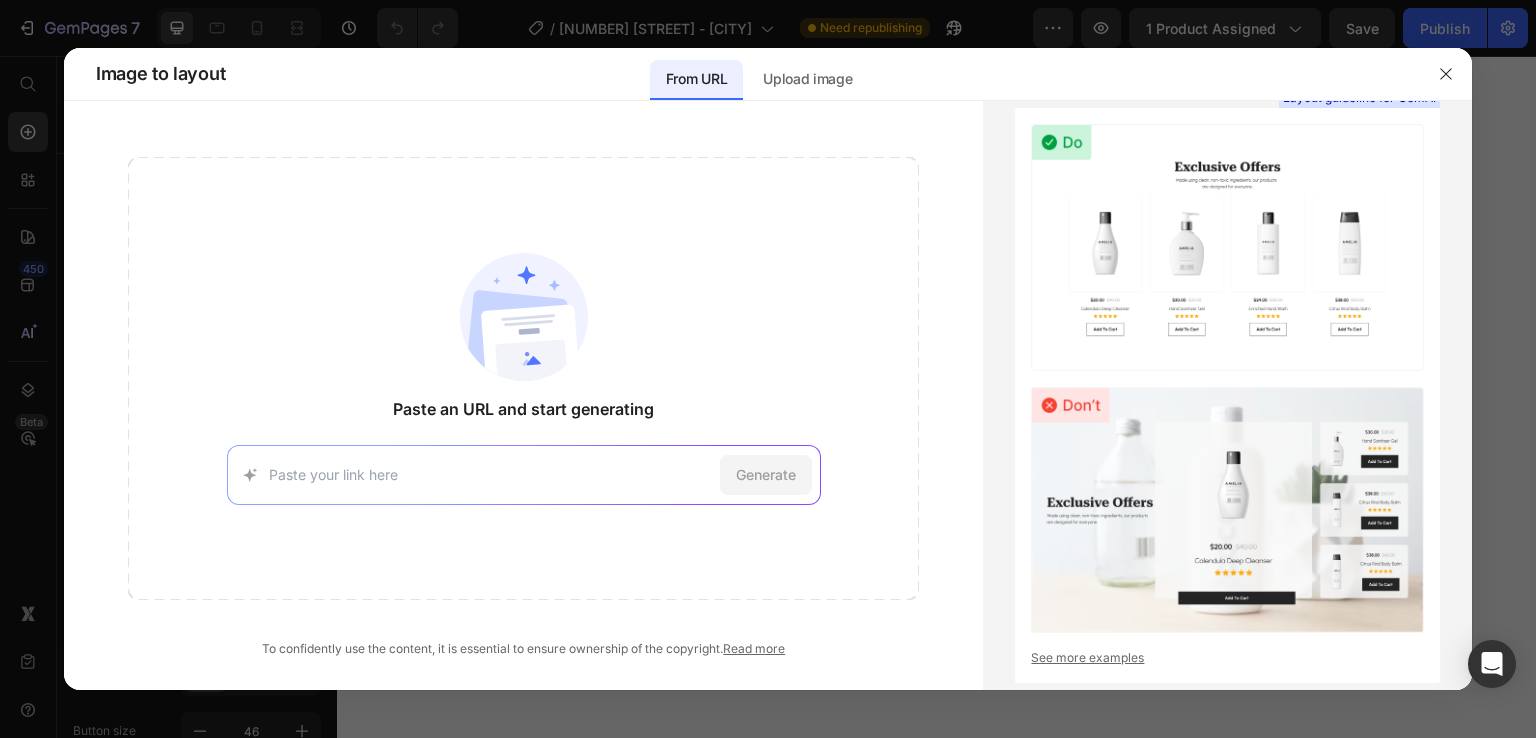 scroll, scrollTop: 0, scrollLeft: 0, axis: both 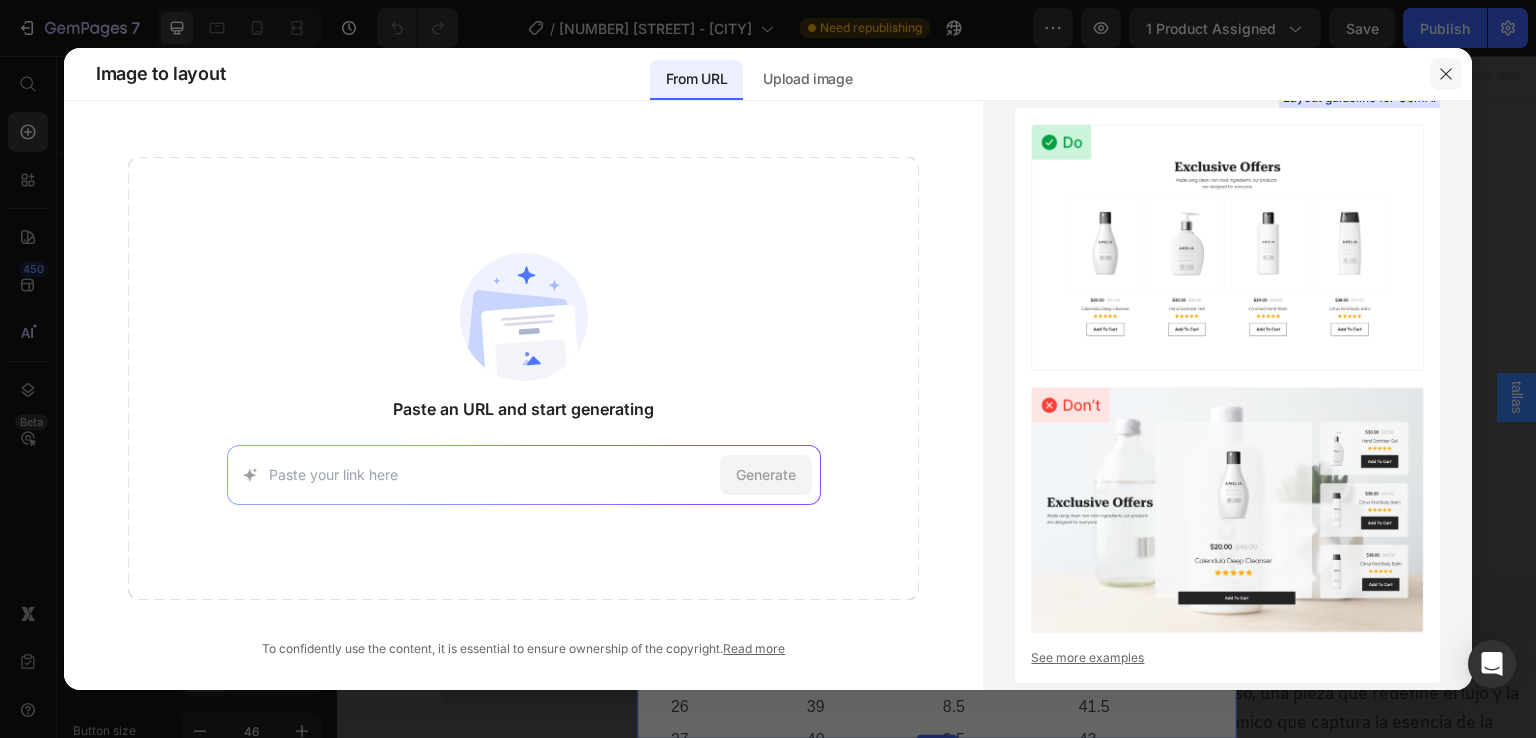 click 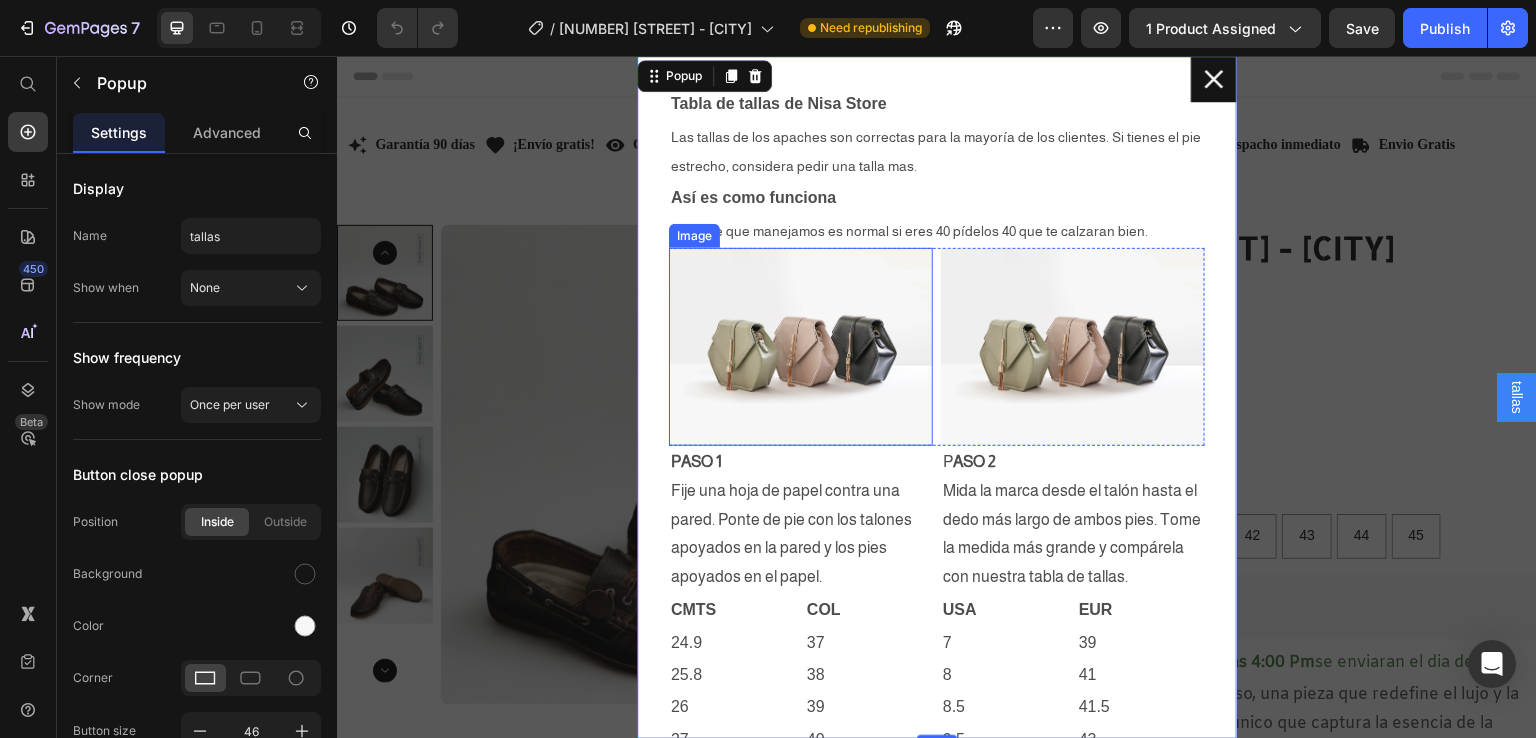 click at bounding box center [801, 347] 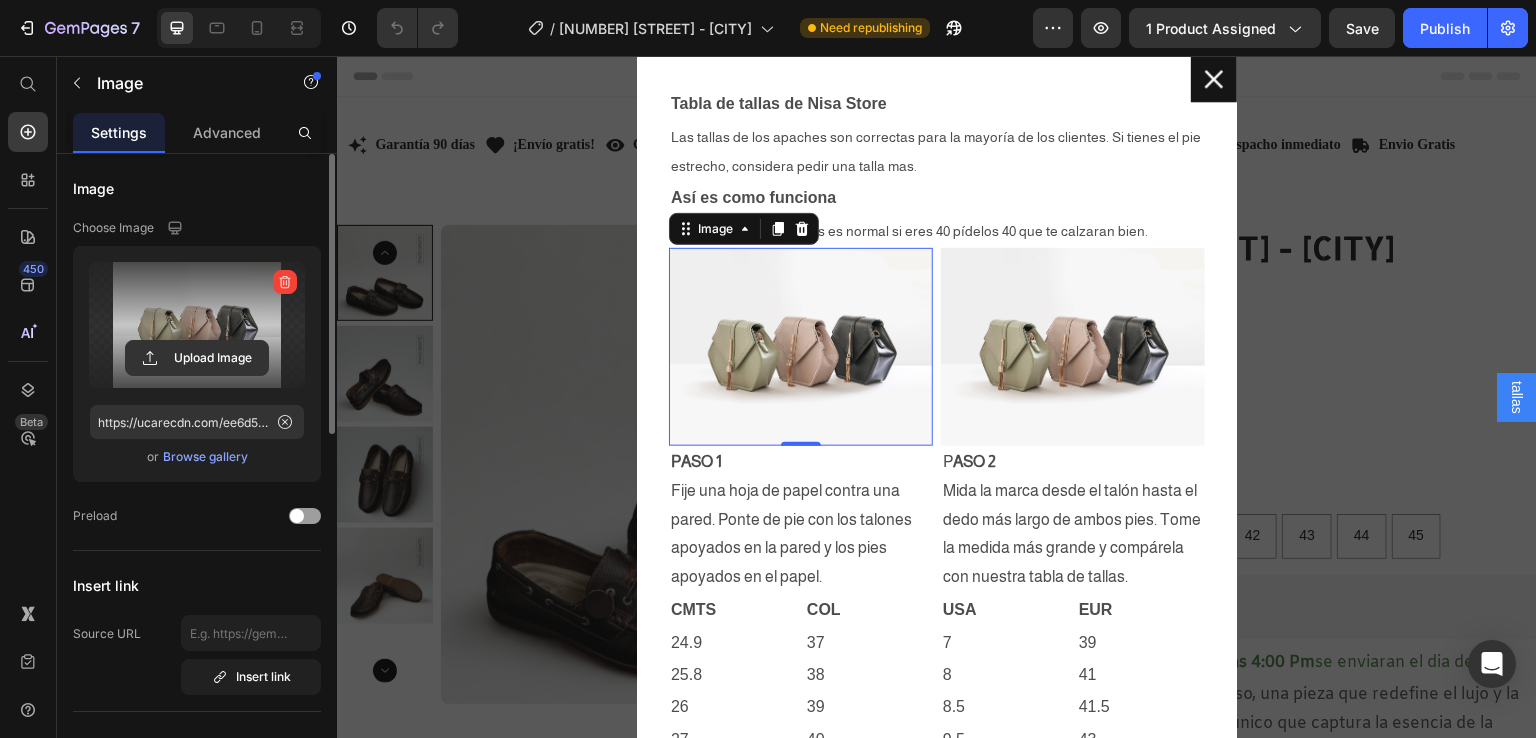 click at bounding box center (197, 325) 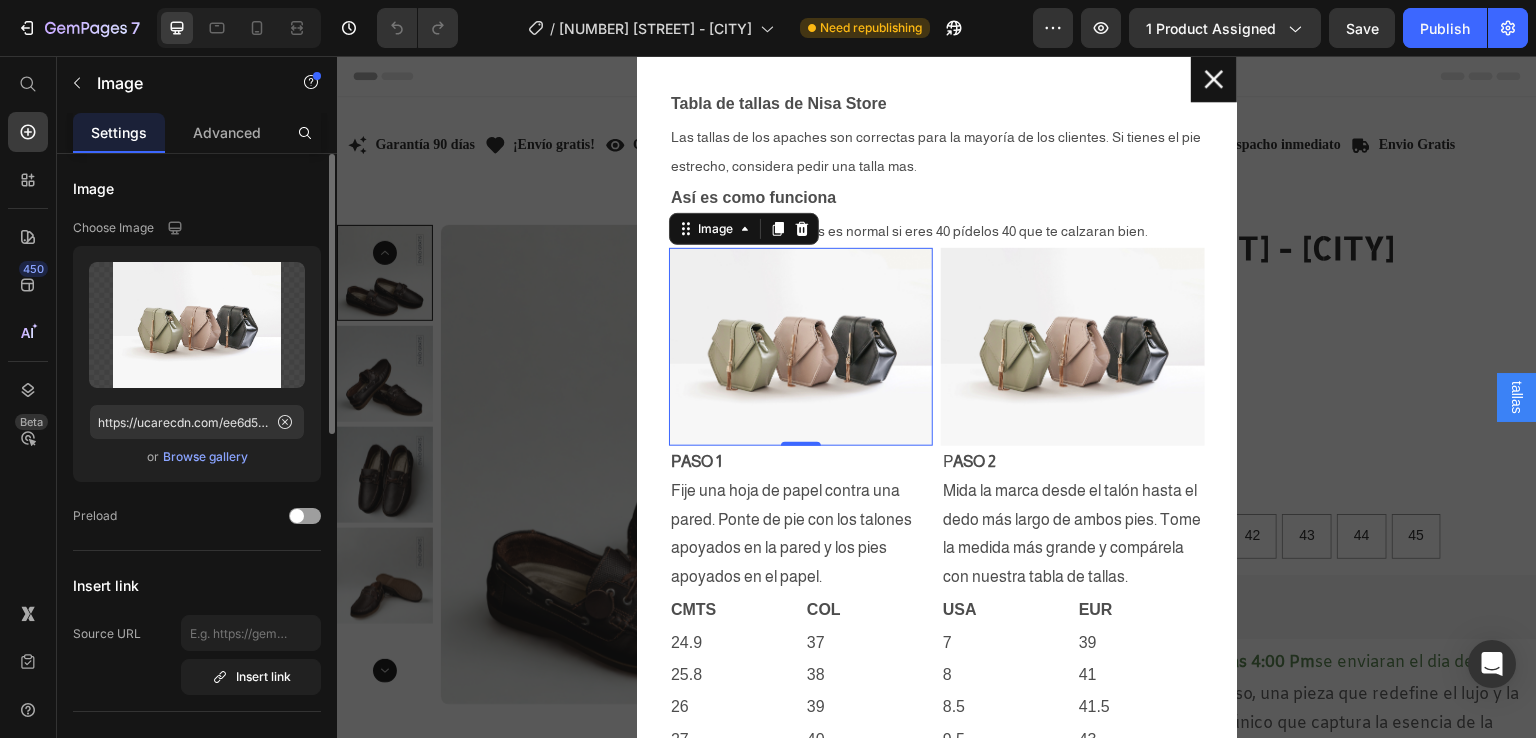 click on "Browse gallery" at bounding box center (205, 457) 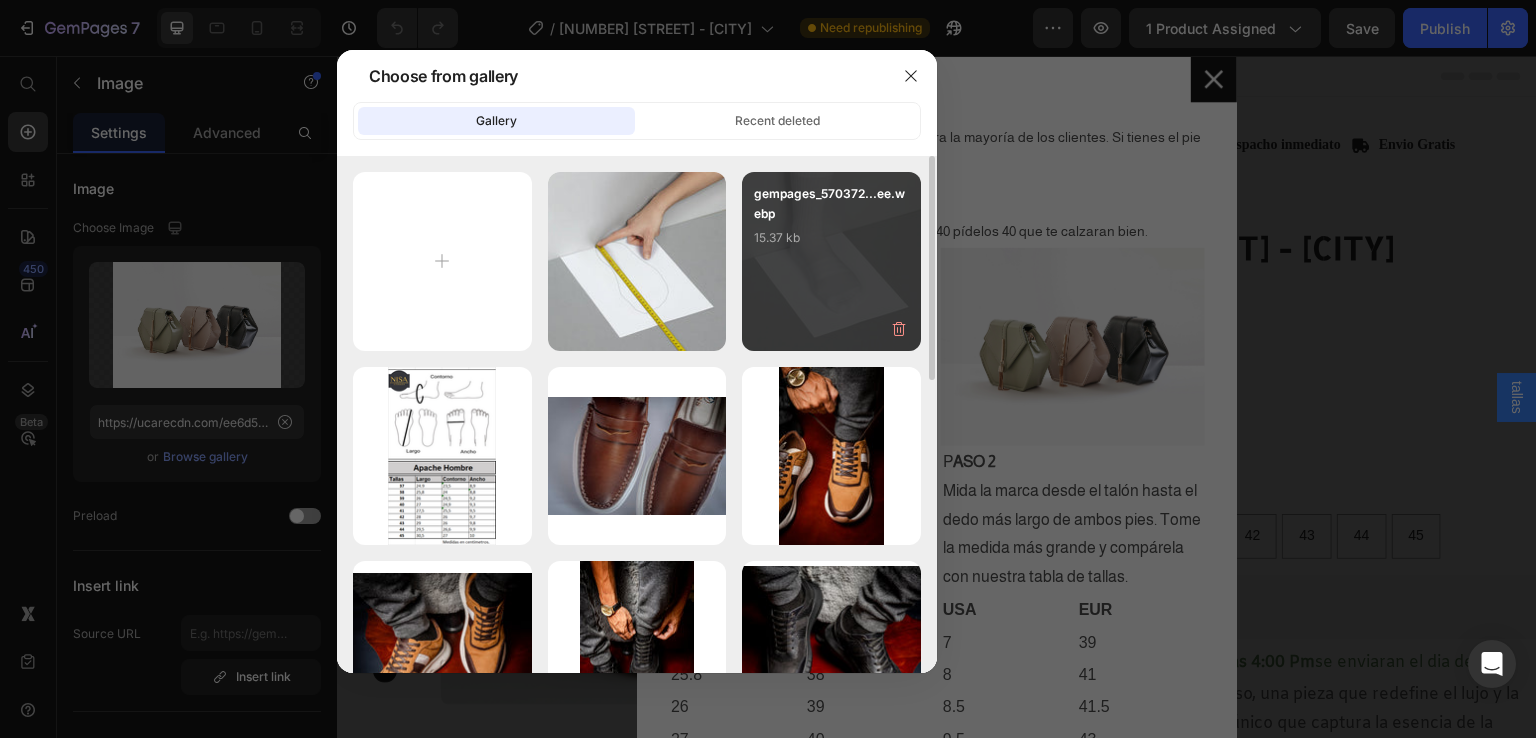 click on "gempages_570372...ee.webp 15.37 kb" at bounding box center (831, 224) 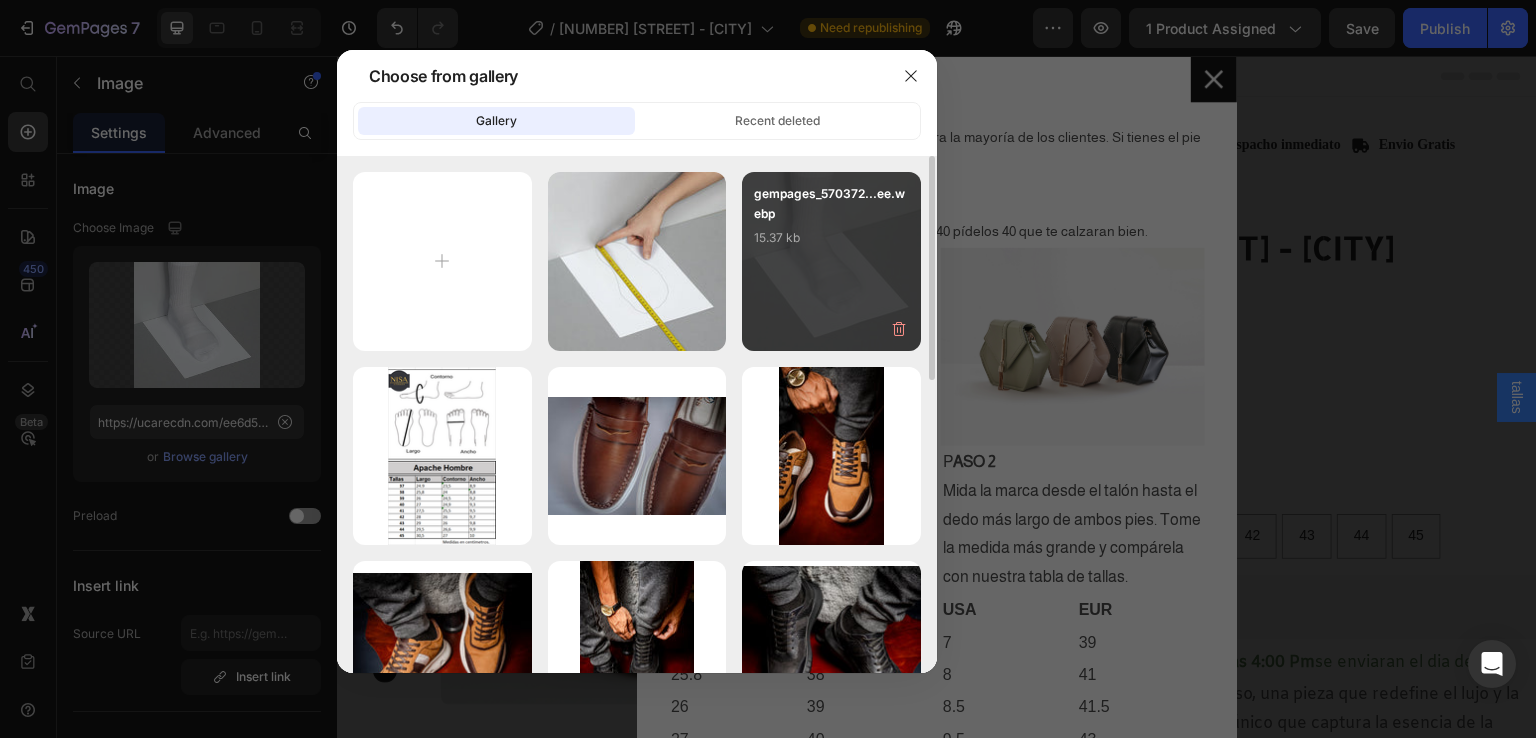 type on "https://cdn.shopify.com/s/files/1/0577/2686/1378/files/gempages_563244507882062610-806e60cb-a653-4334-986b-a1a681a8c9f9.webp" 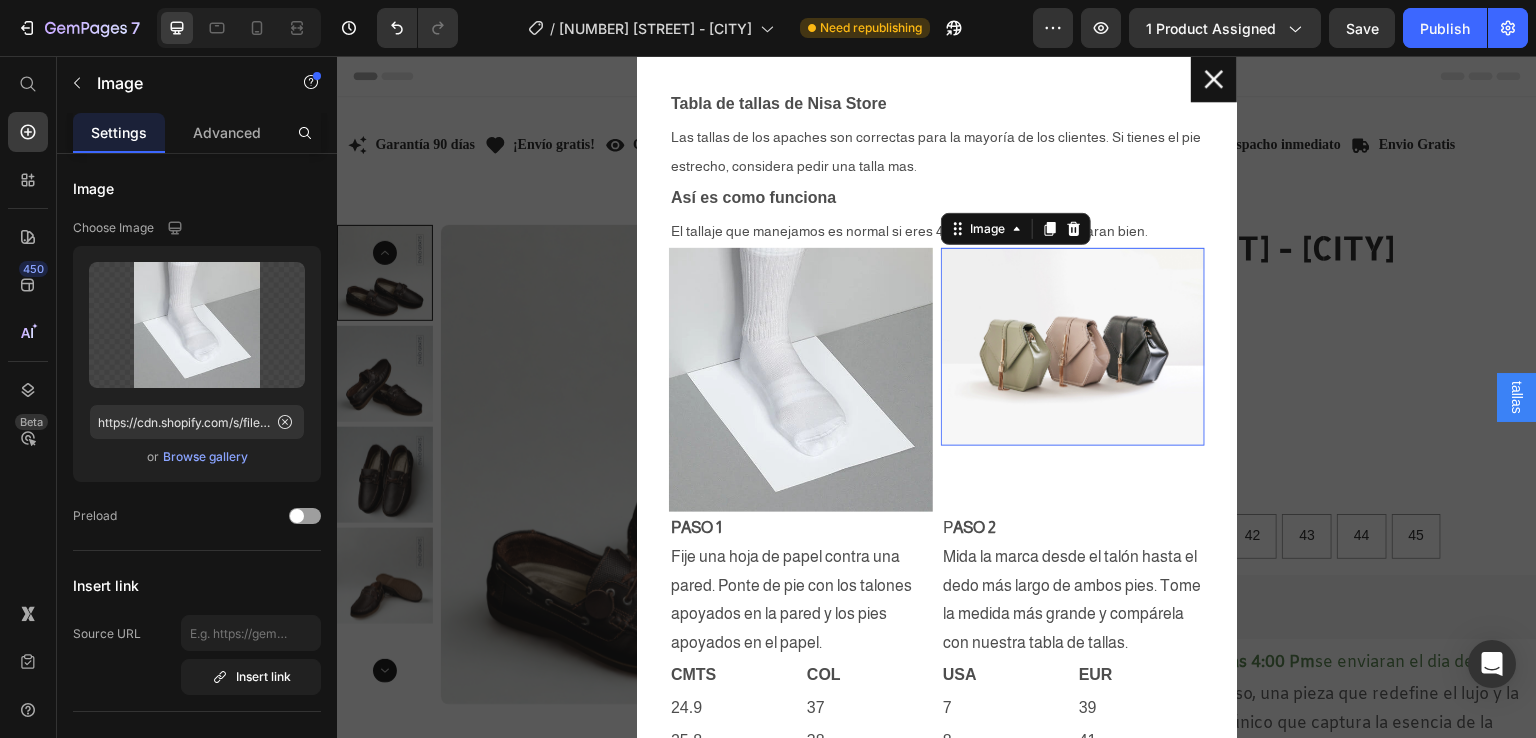 click at bounding box center (1073, 347) 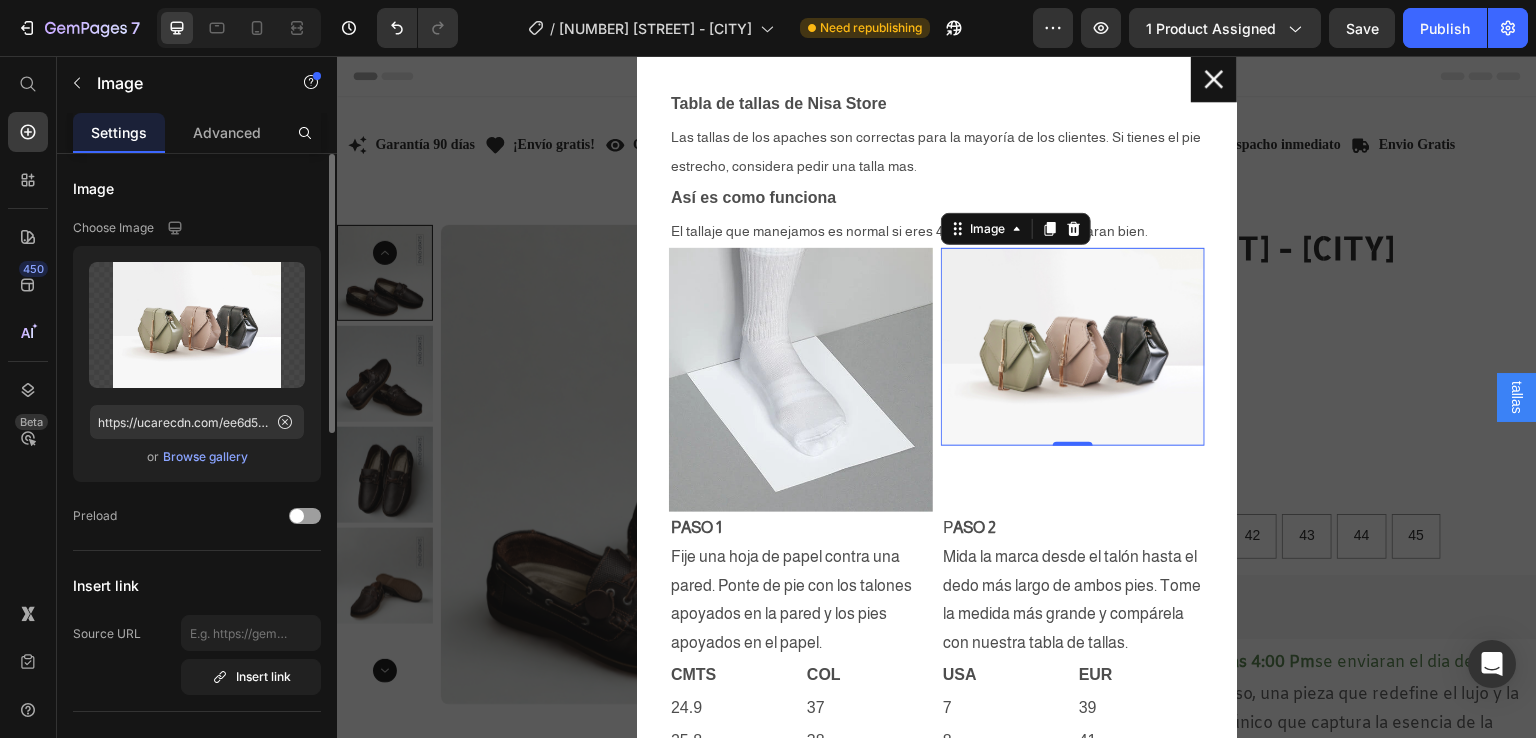 click on "Browse gallery" at bounding box center (205, 457) 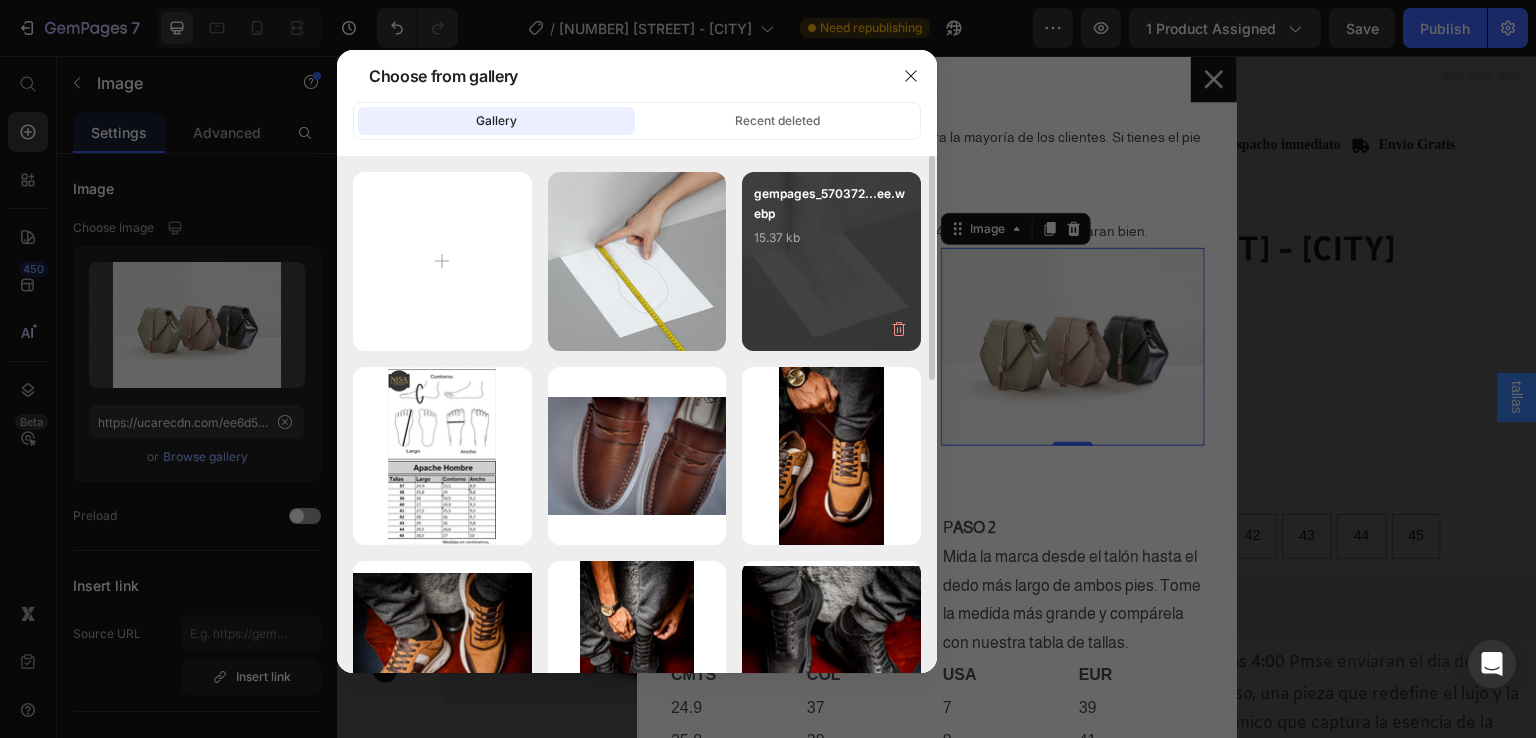 click on "gempages_570372...ee.webp 15.37 kb" at bounding box center (831, 224) 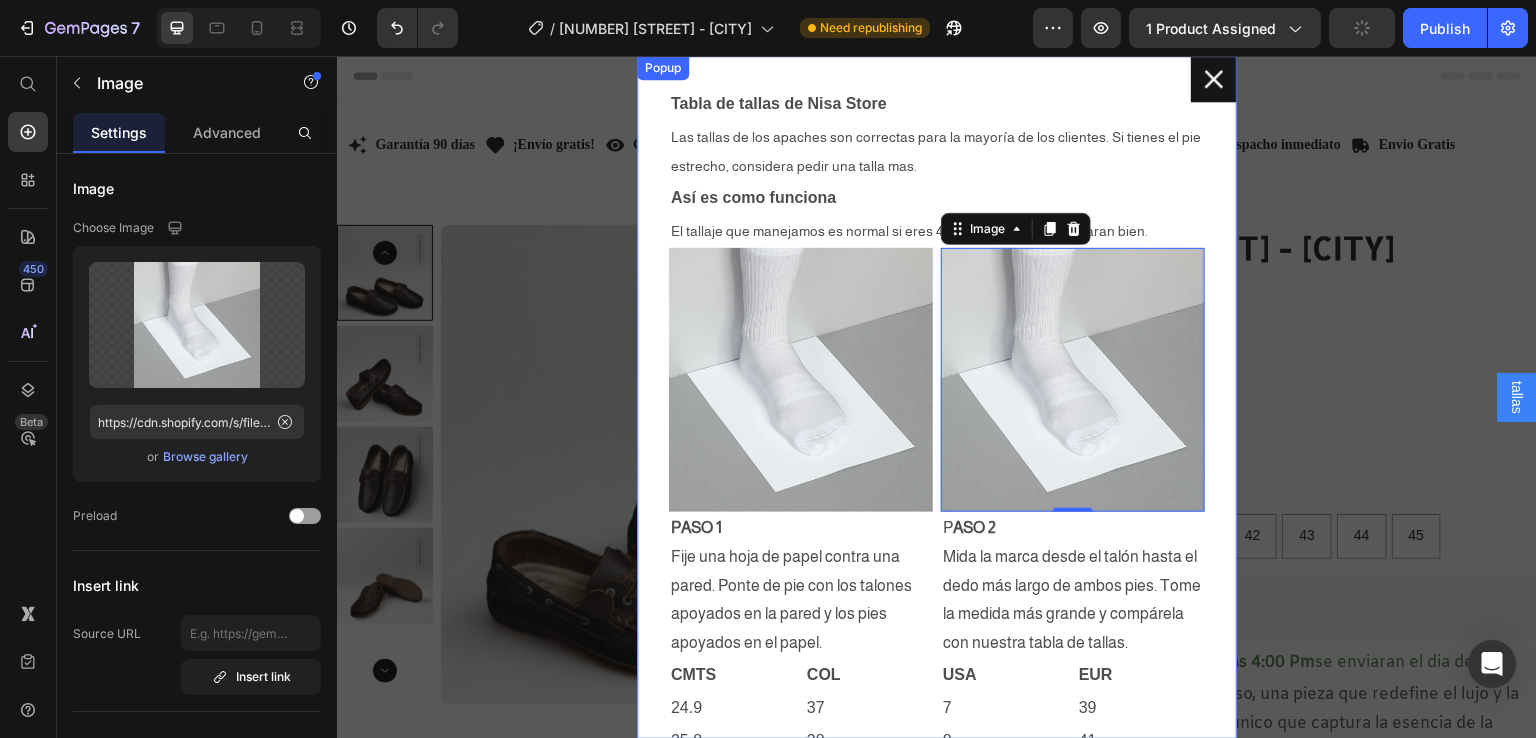 click 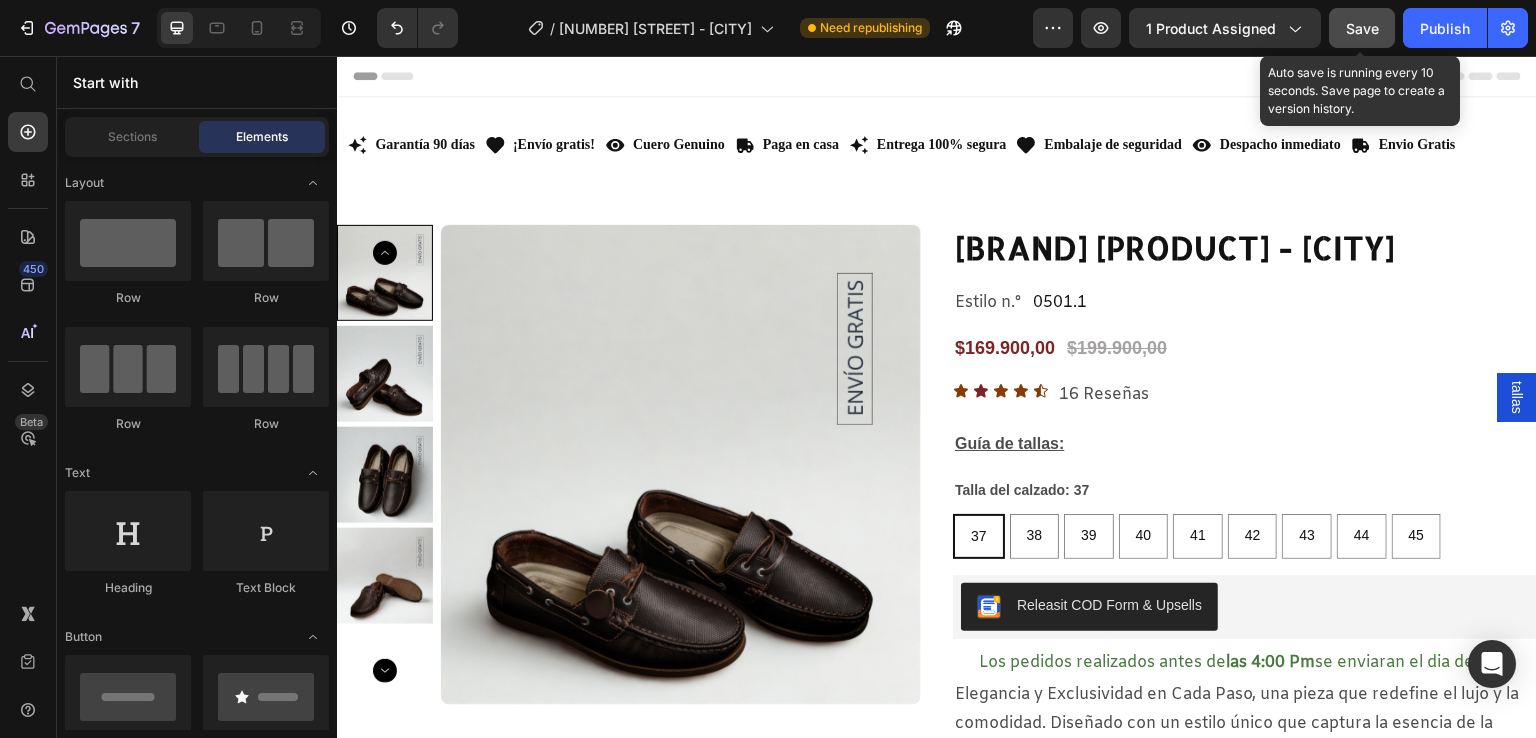 click on "Save" at bounding box center (1362, 28) 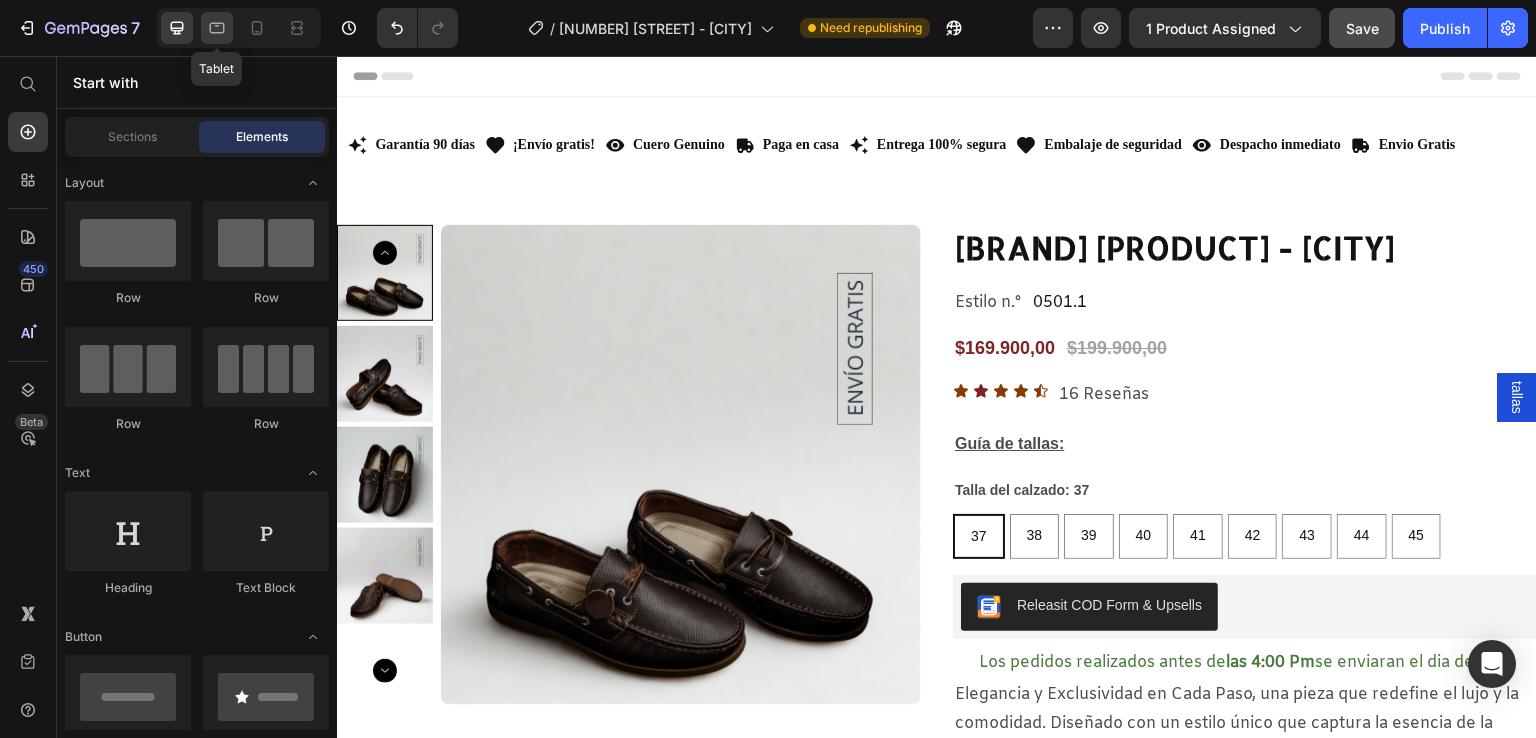 click 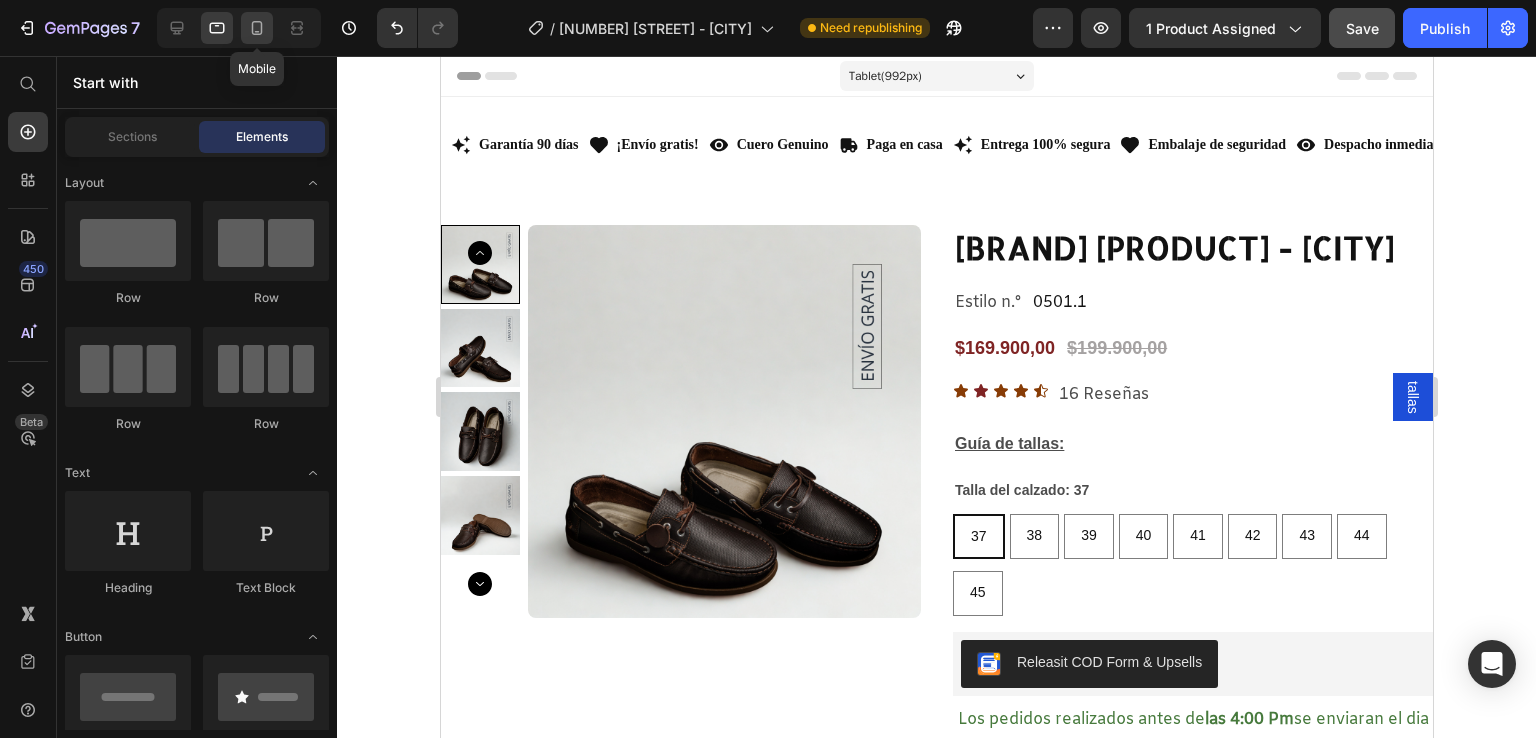 click 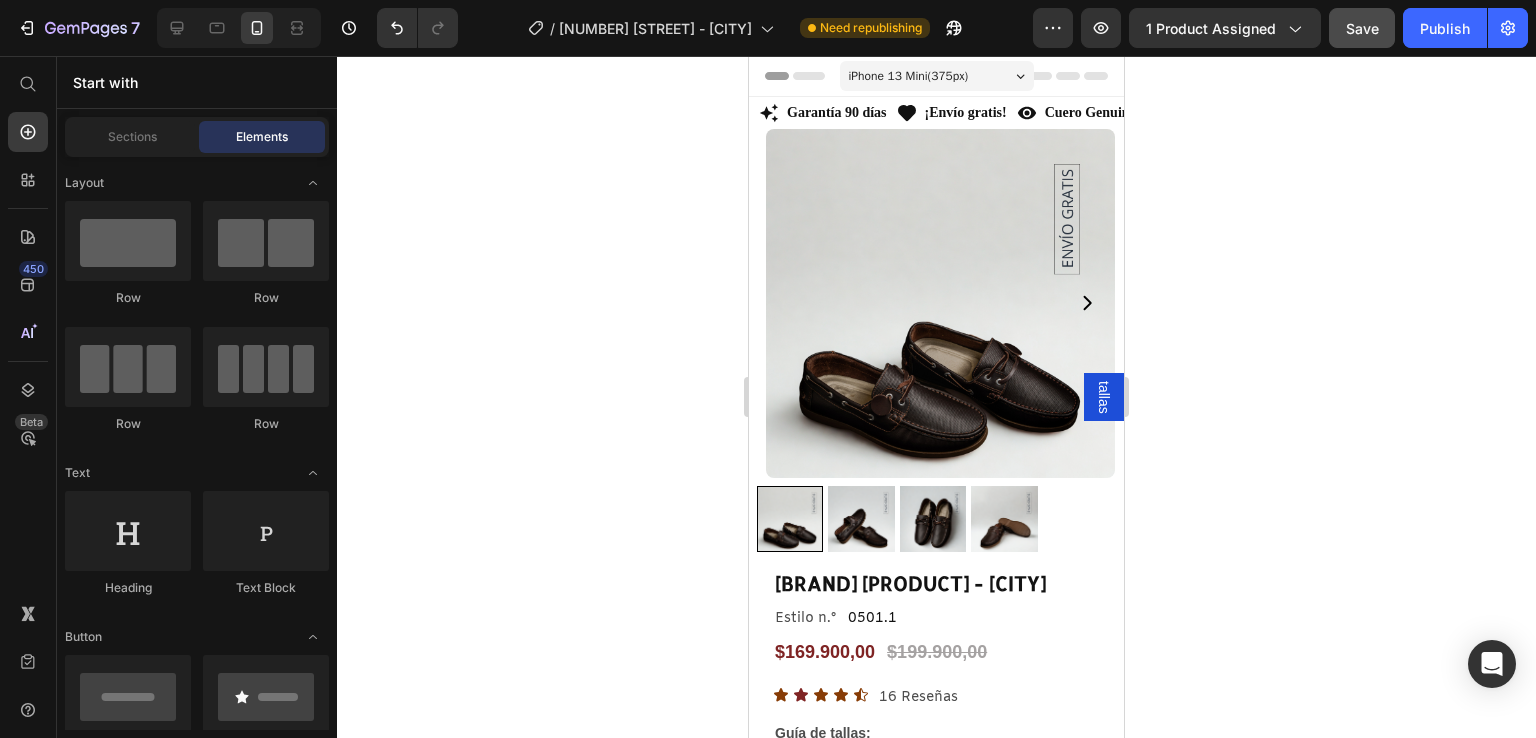 click on "tallas" at bounding box center [1104, 397] 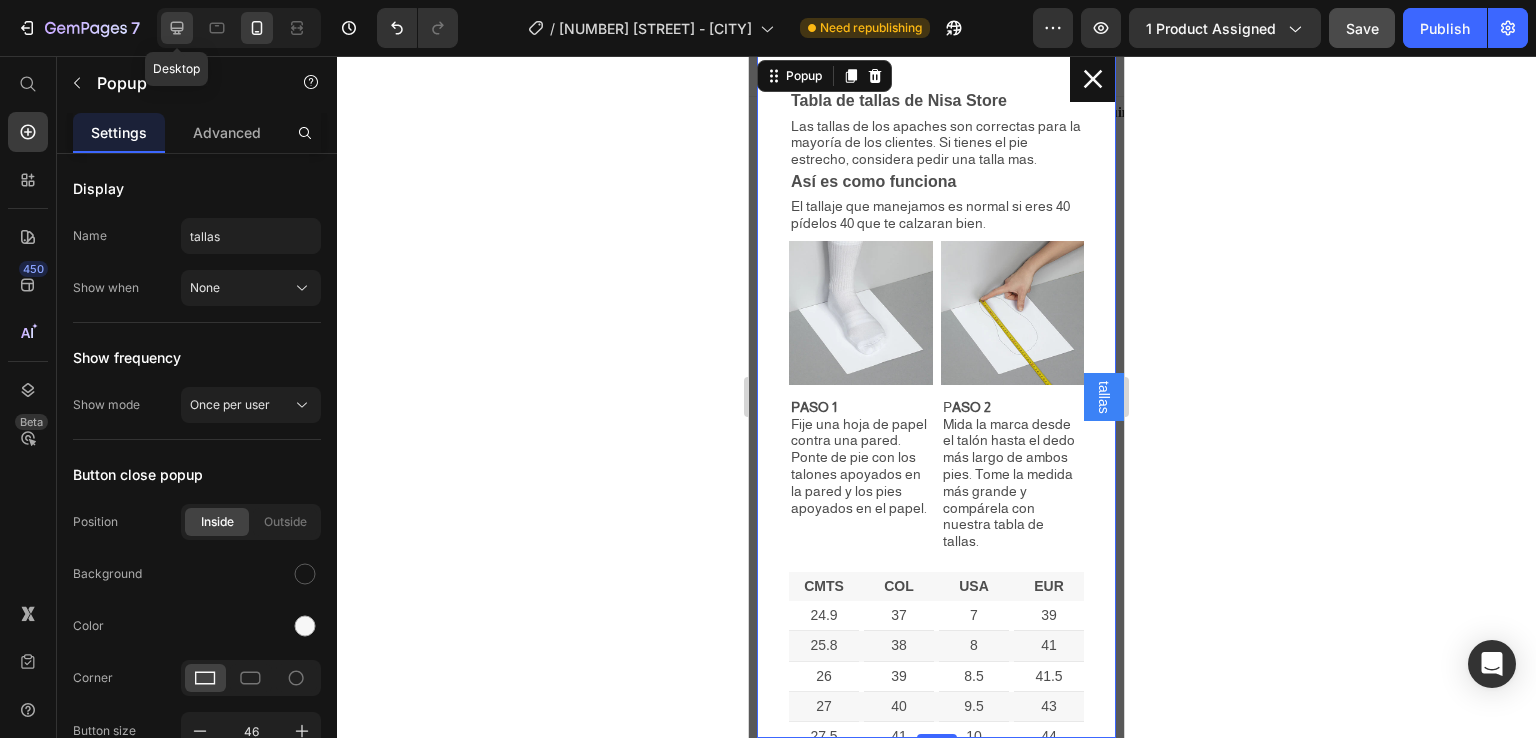 click 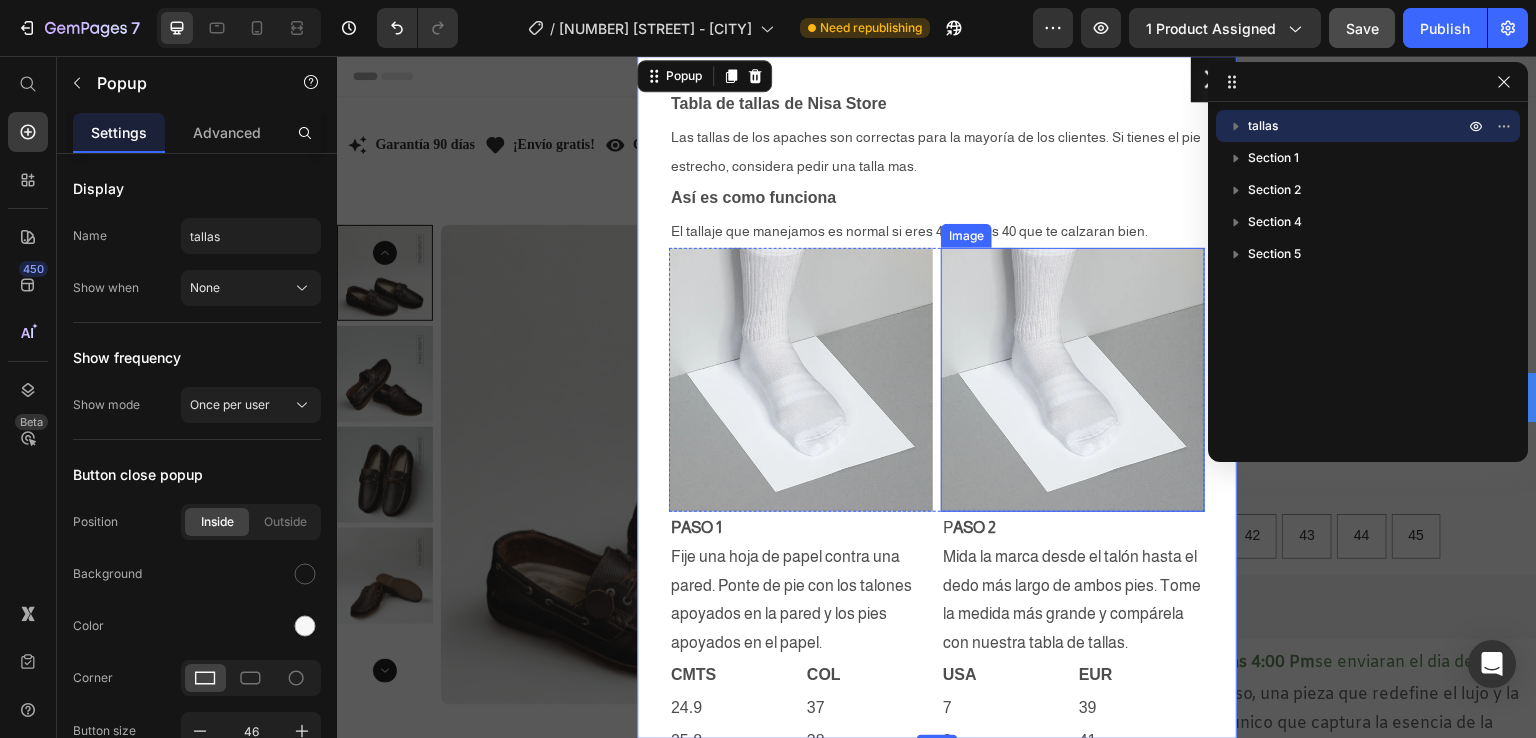 click at bounding box center [1073, 380] 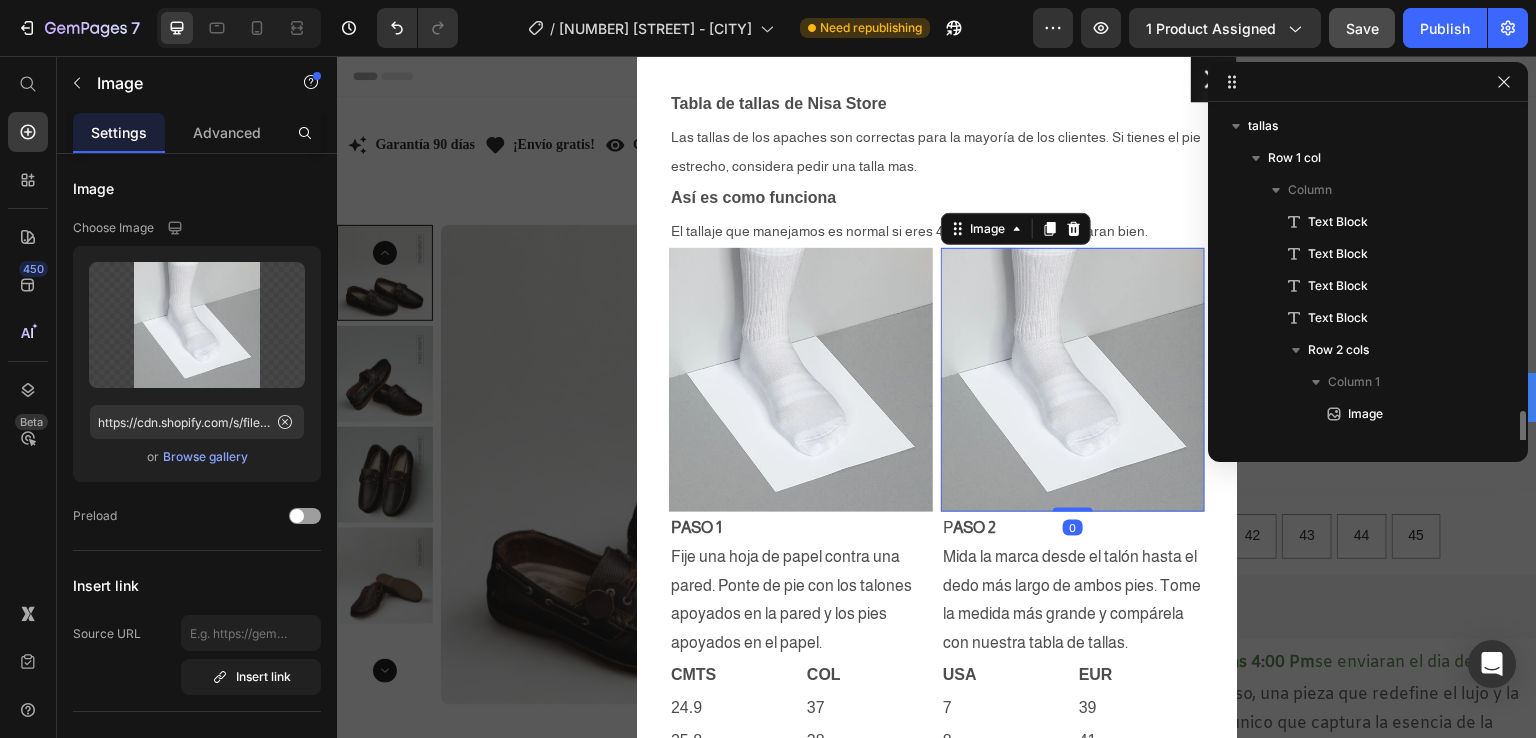 scroll, scrollTop: 218, scrollLeft: 0, axis: vertical 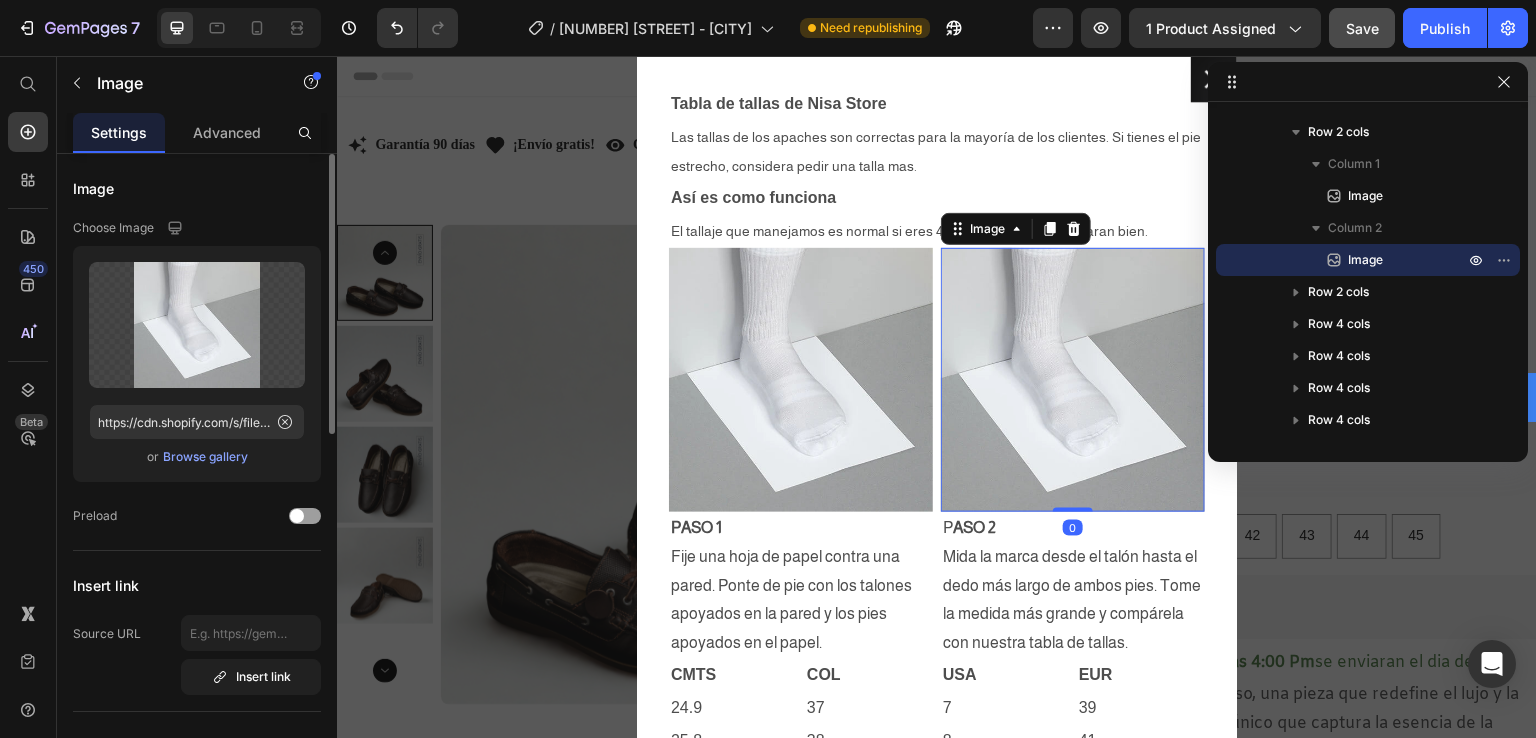 click on "Browse gallery" at bounding box center (205, 457) 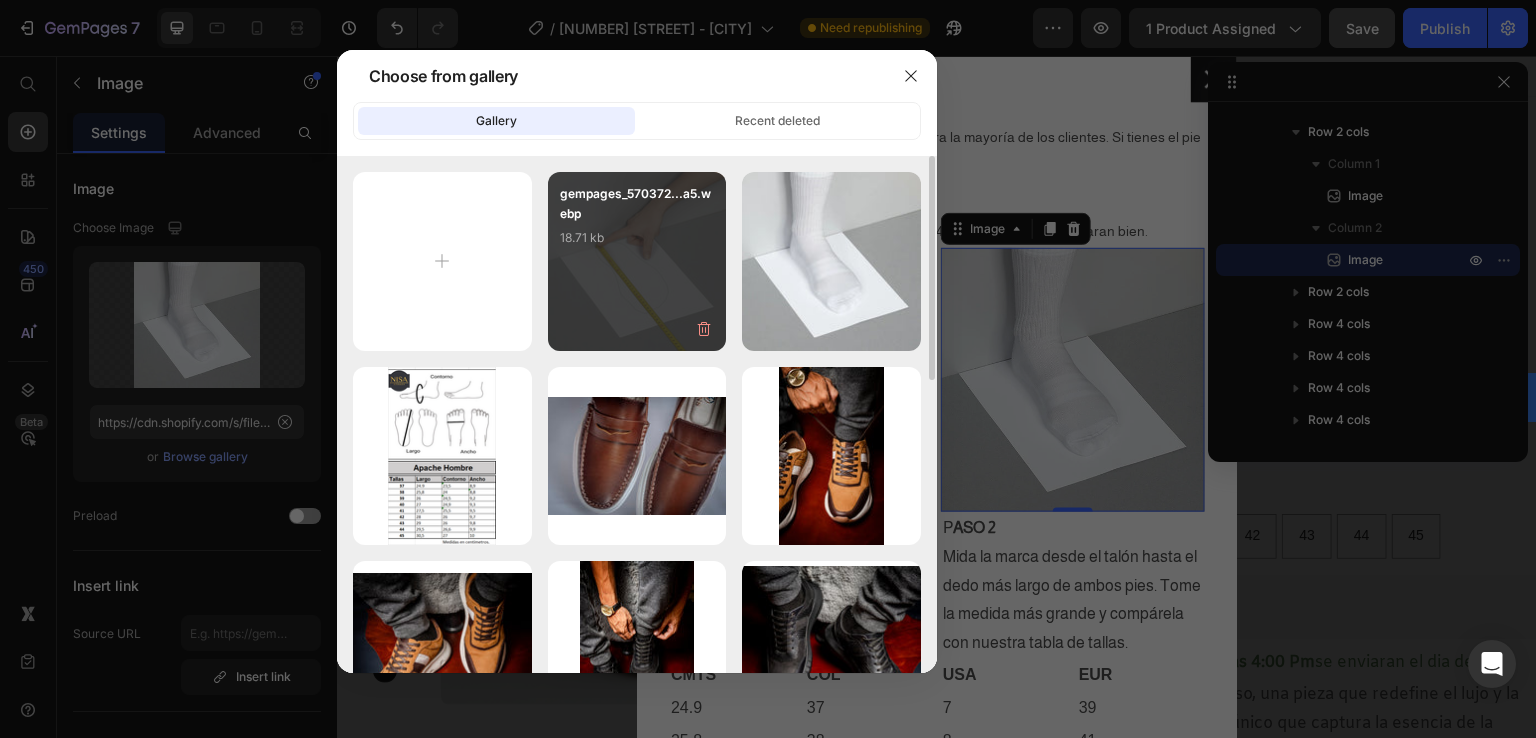 click on "gempages_570372...a5.webp 18.71 kb" at bounding box center (637, 261) 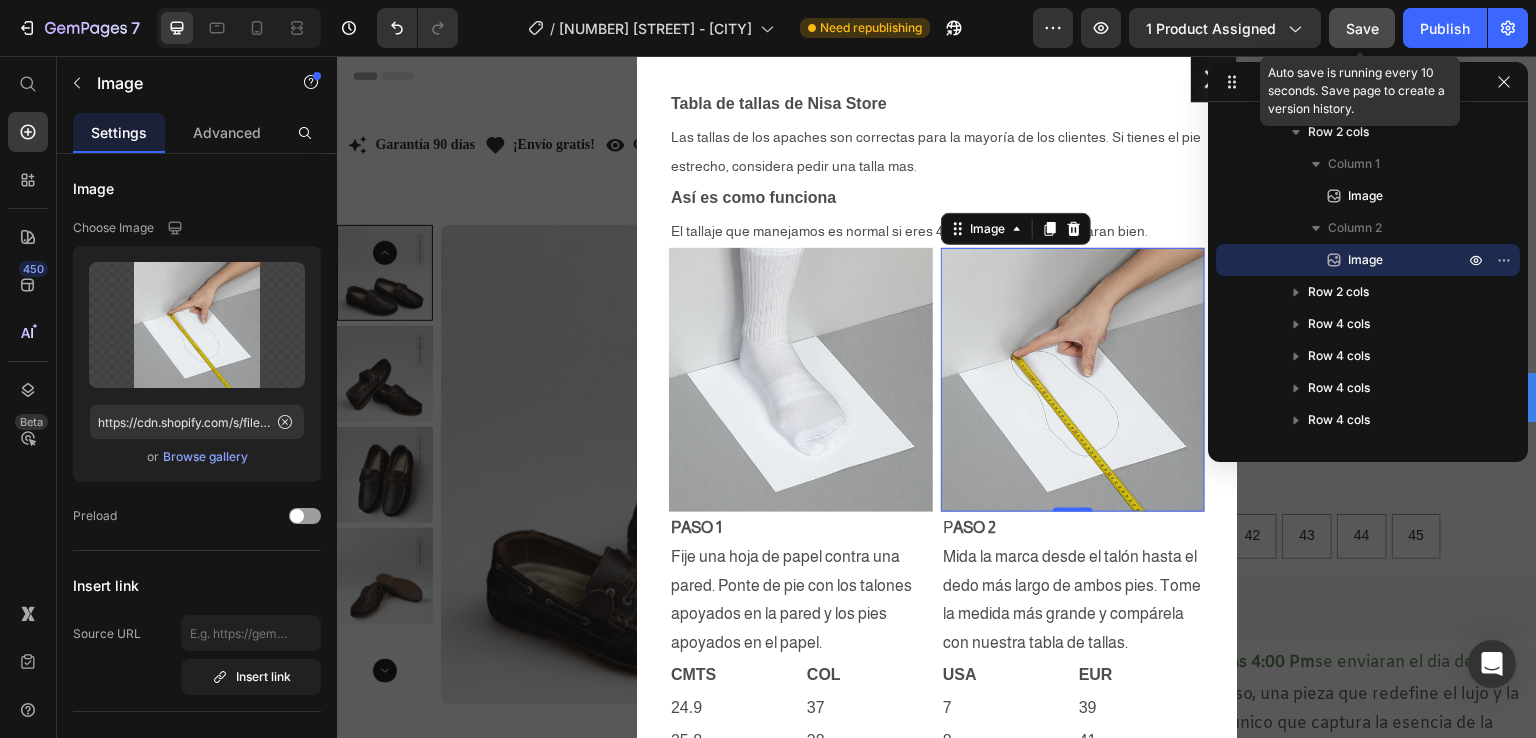 click on "Save" at bounding box center (1362, 28) 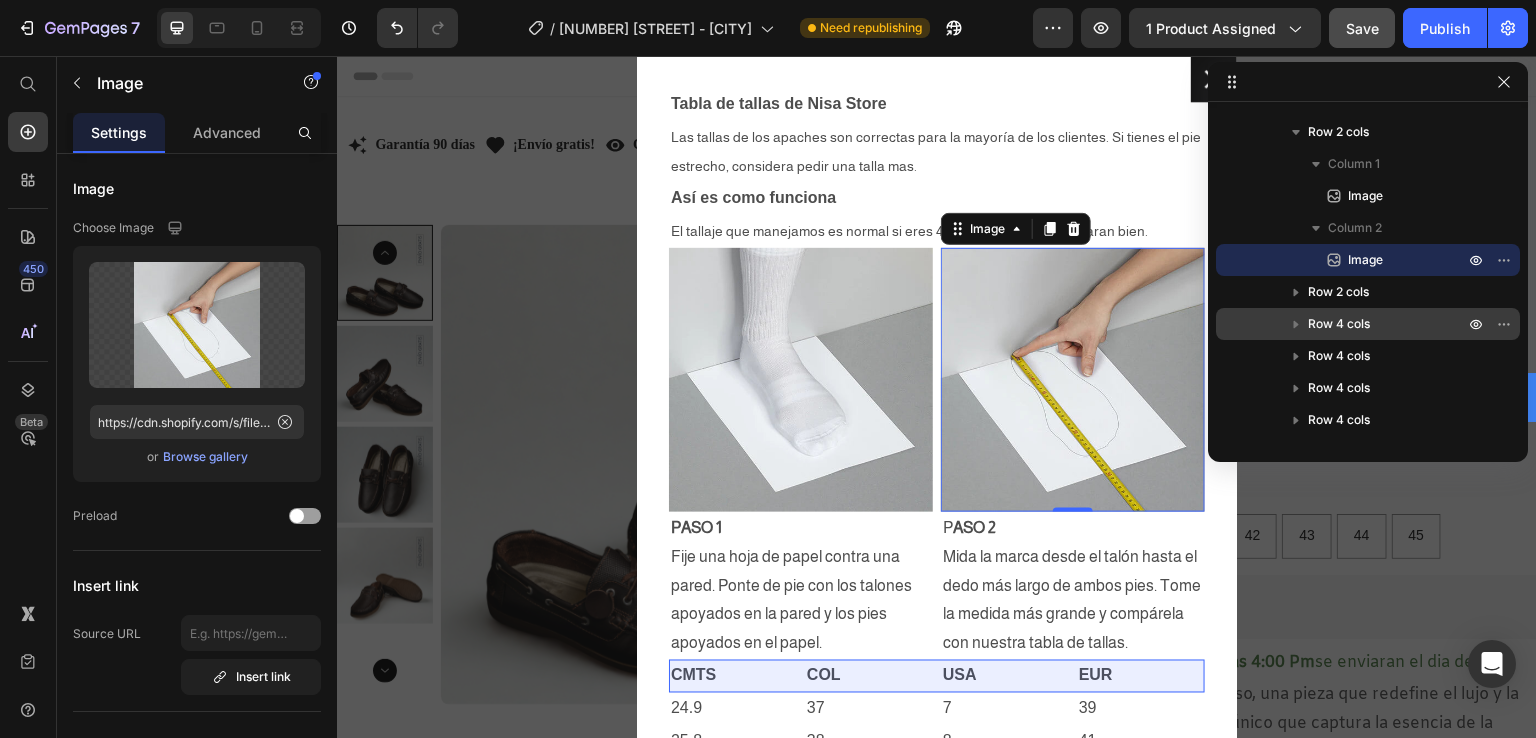 scroll, scrollTop: 418, scrollLeft: 0, axis: vertical 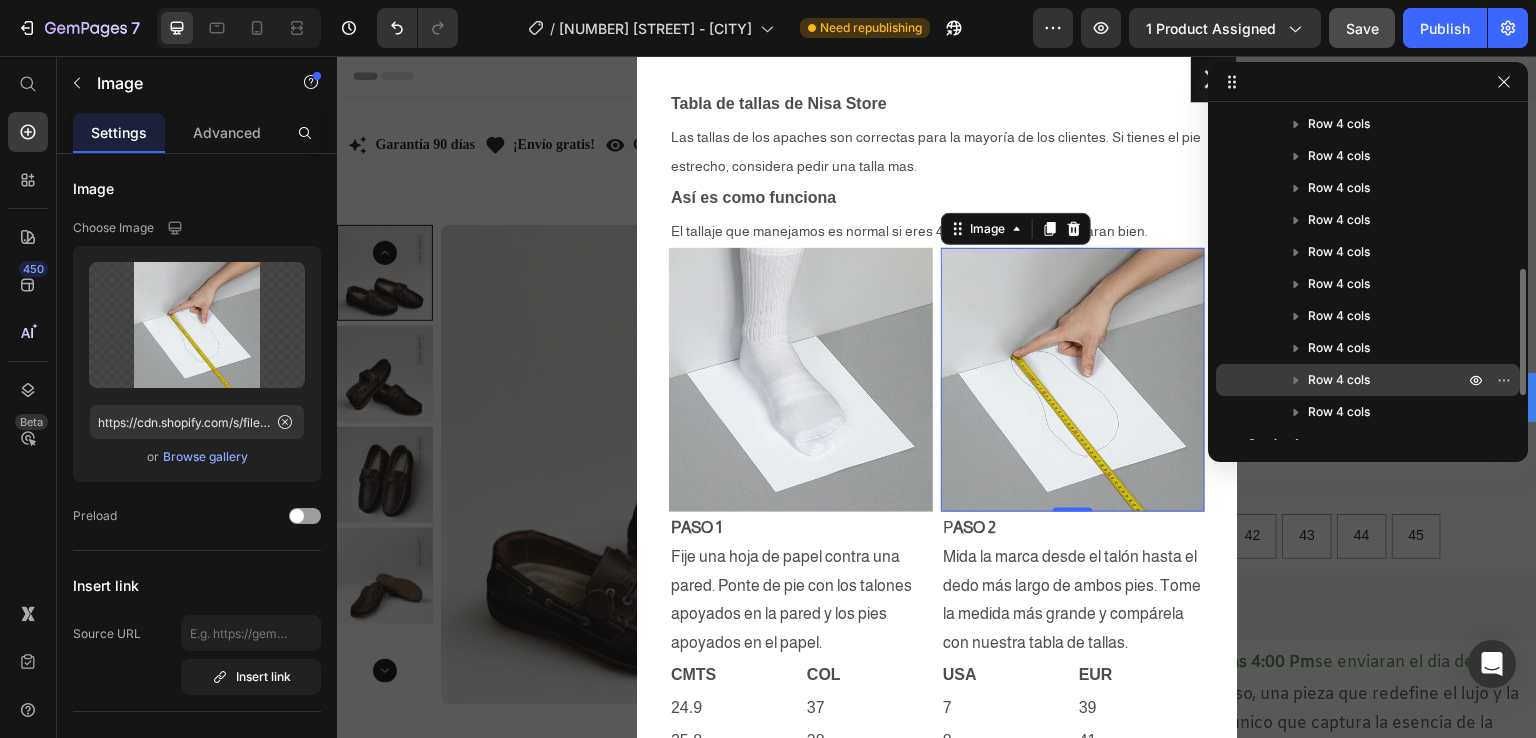 click on "Row 4 cols" at bounding box center (1339, 380) 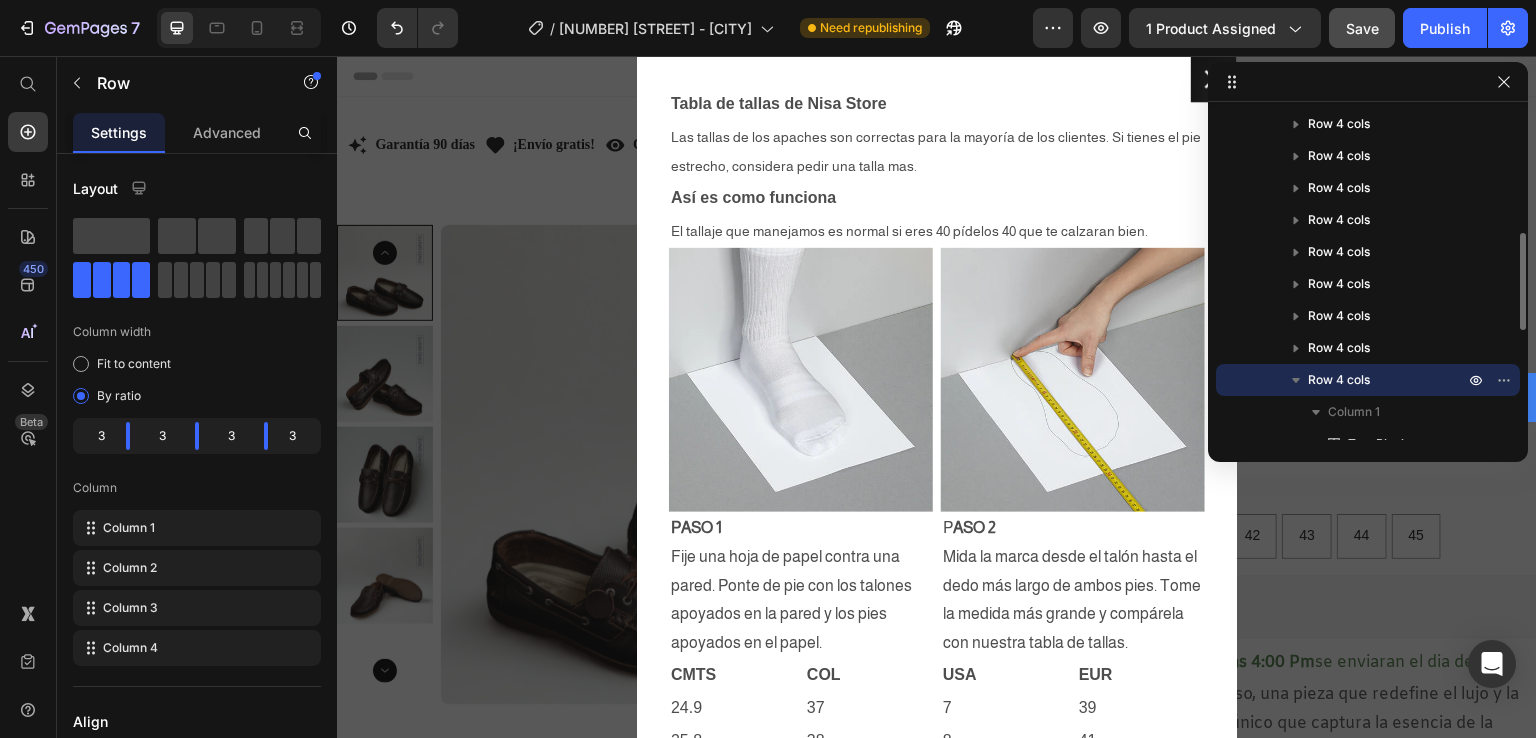 scroll, scrollTop: 718, scrollLeft: 0, axis: vertical 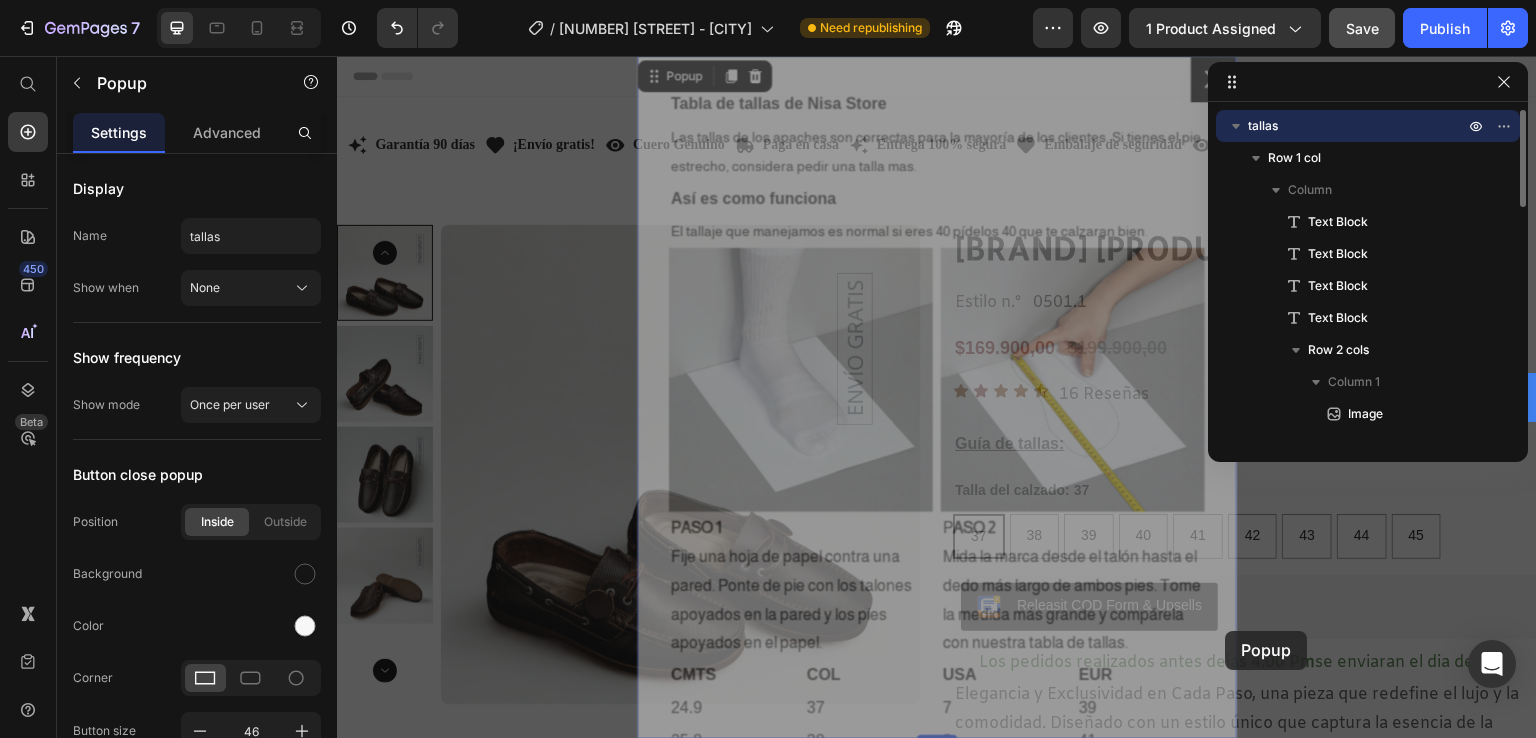drag, startPoint x: 1222, startPoint y: 494, endPoint x: 1226, endPoint y: 631, distance: 137.05838 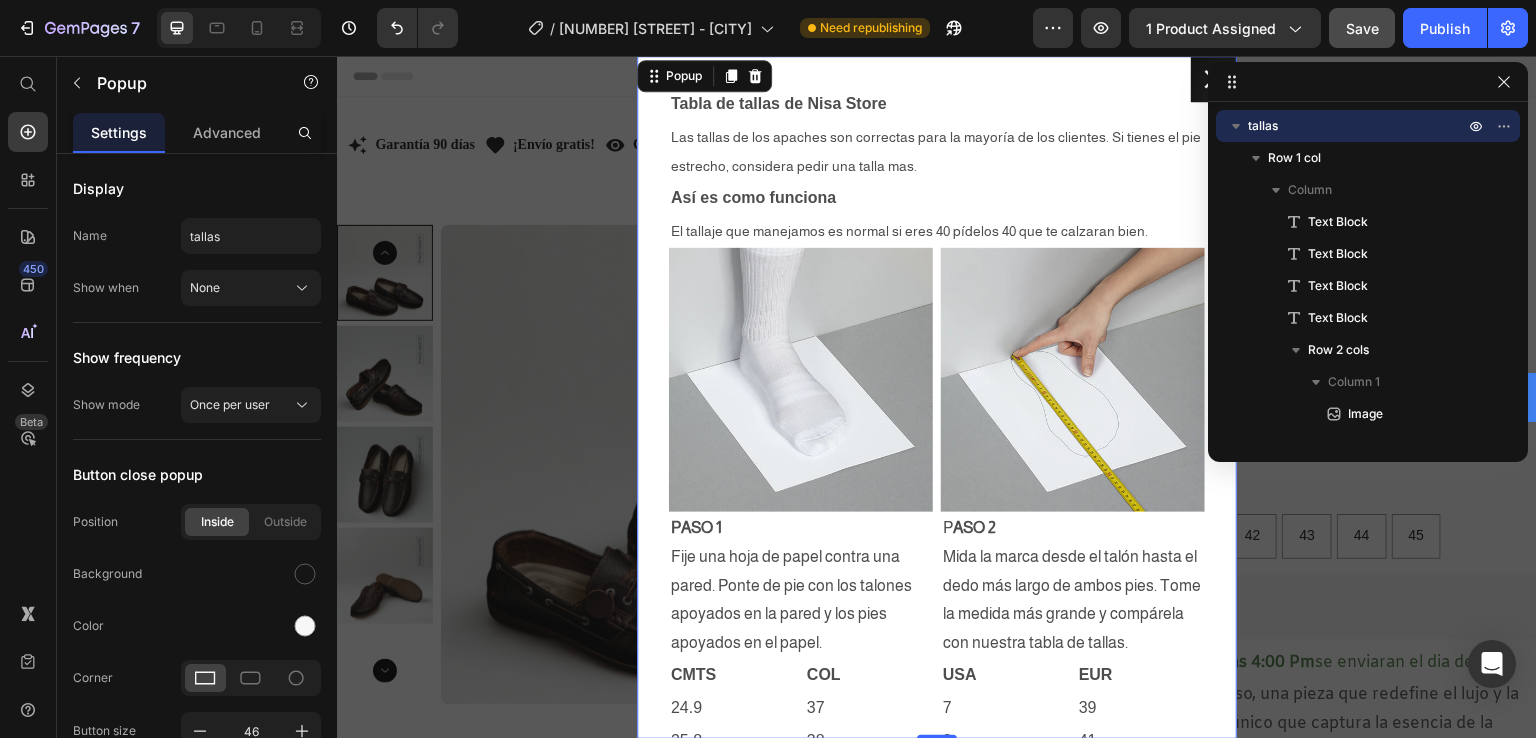 scroll, scrollTop: 0, scrollLeft: 0, axis: both 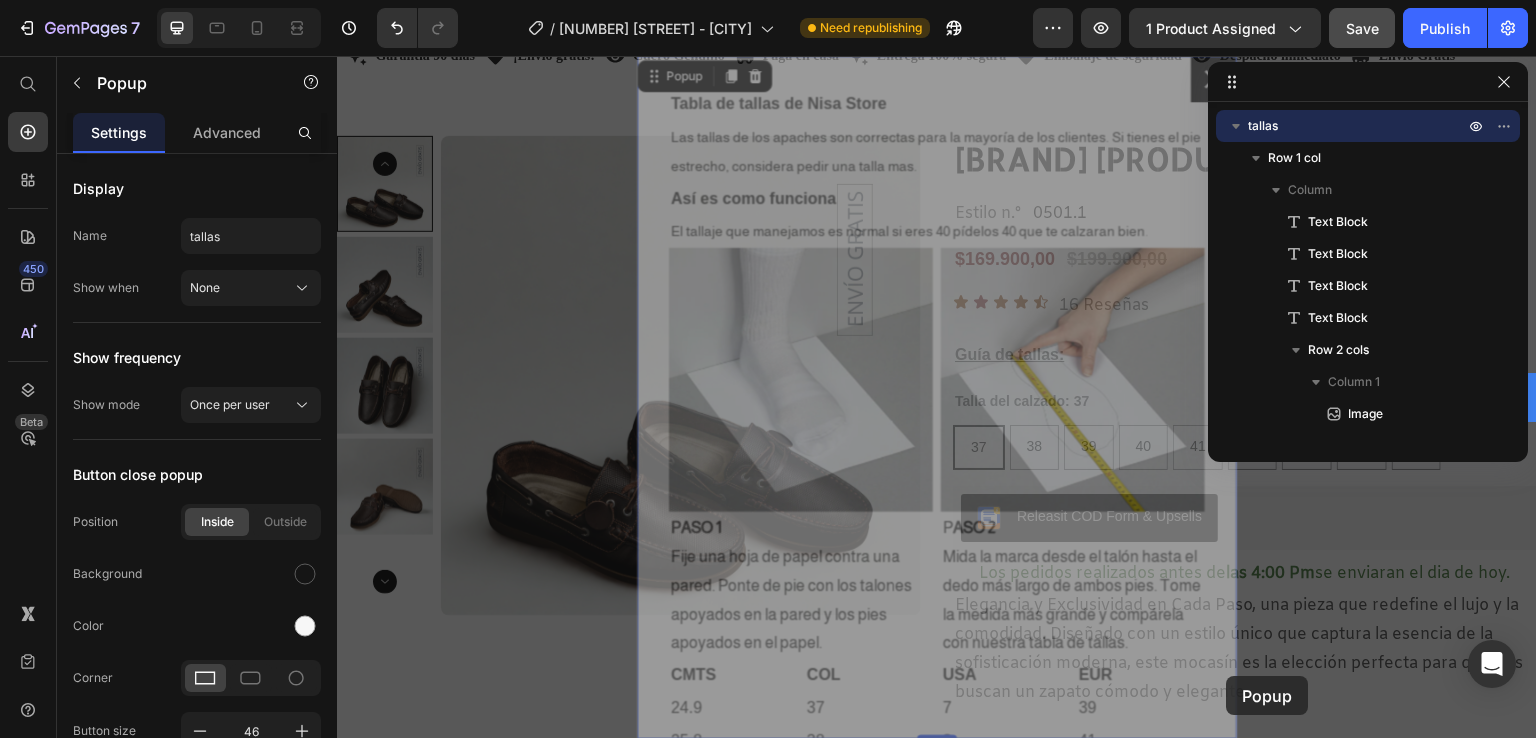 drag, startPoint x: 1220, startPoint y: 532, endPoint x: 1227, endPoint y: 677, distance: 145.16887 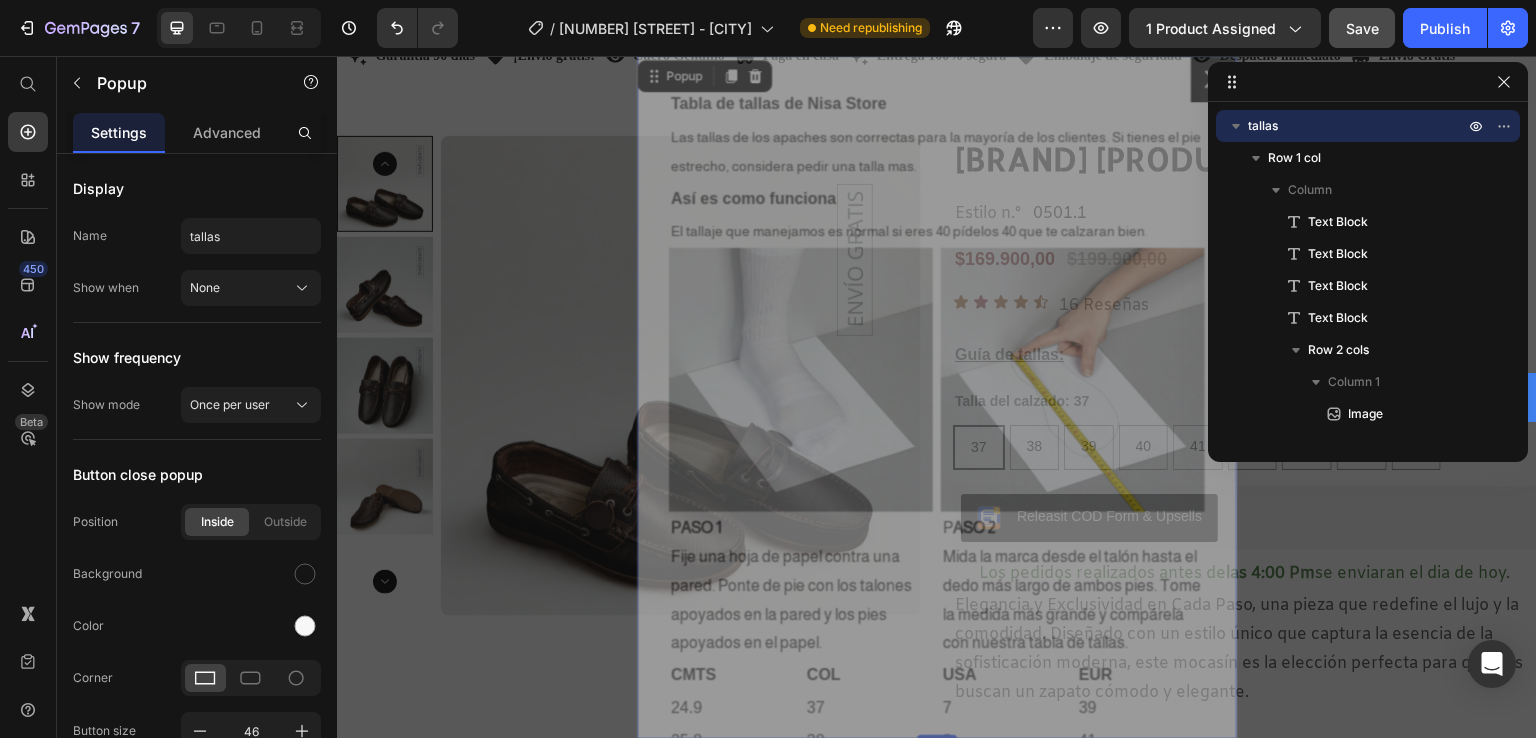 scroll, scrollTop: 96, scrollLeft: 0, axis: vertical 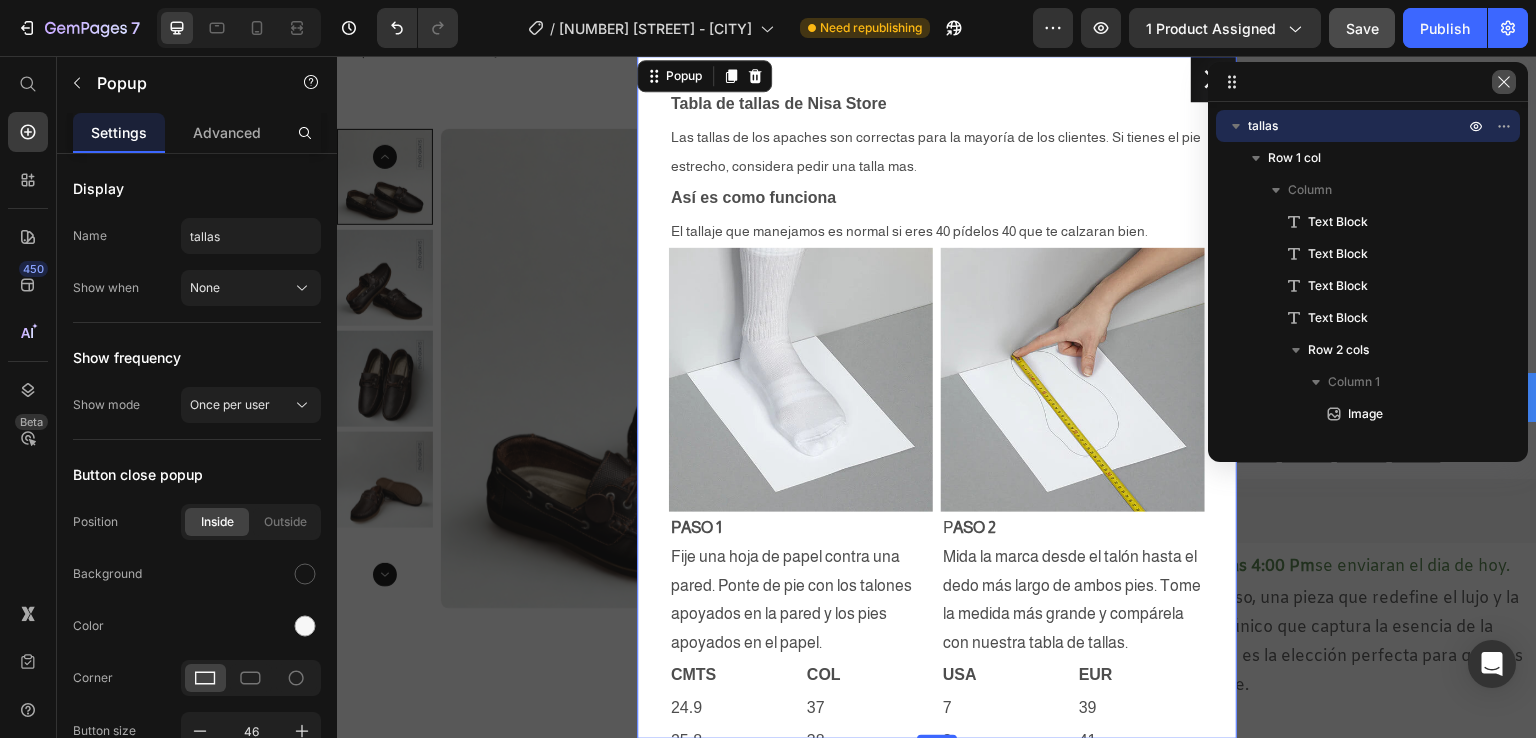 click 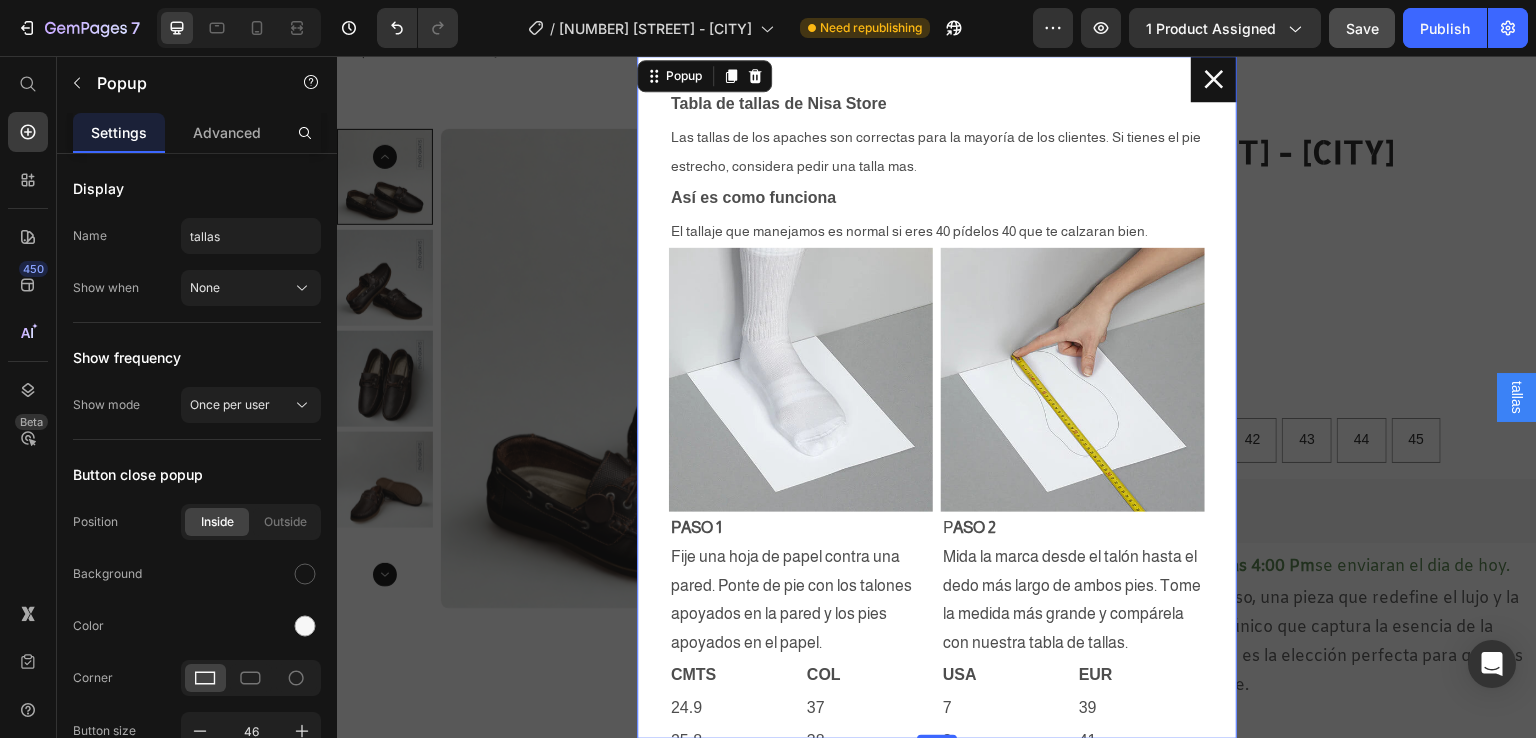 click at bounding box center [937, 397] 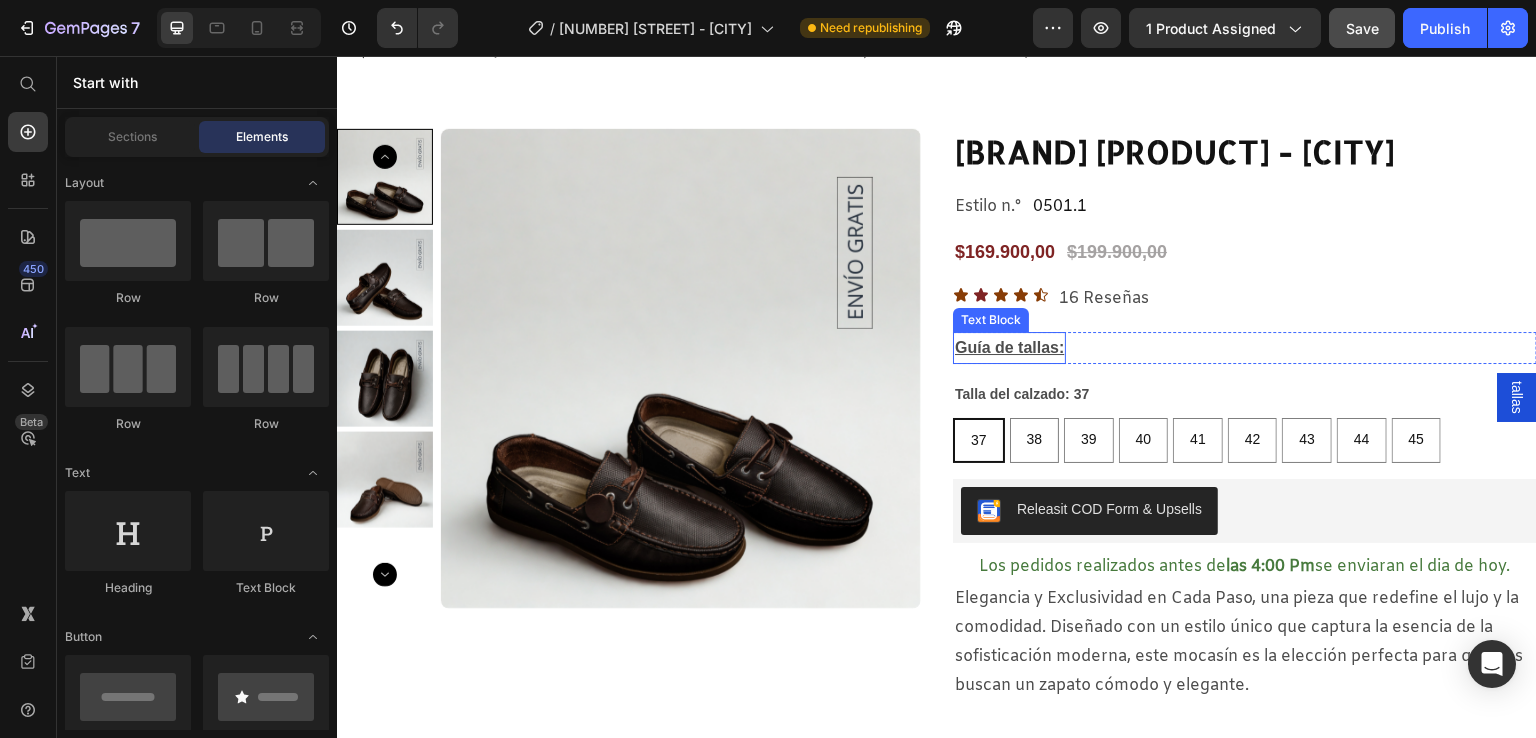 click on "Guía de tallas:" at bounding box center (1009, 347) 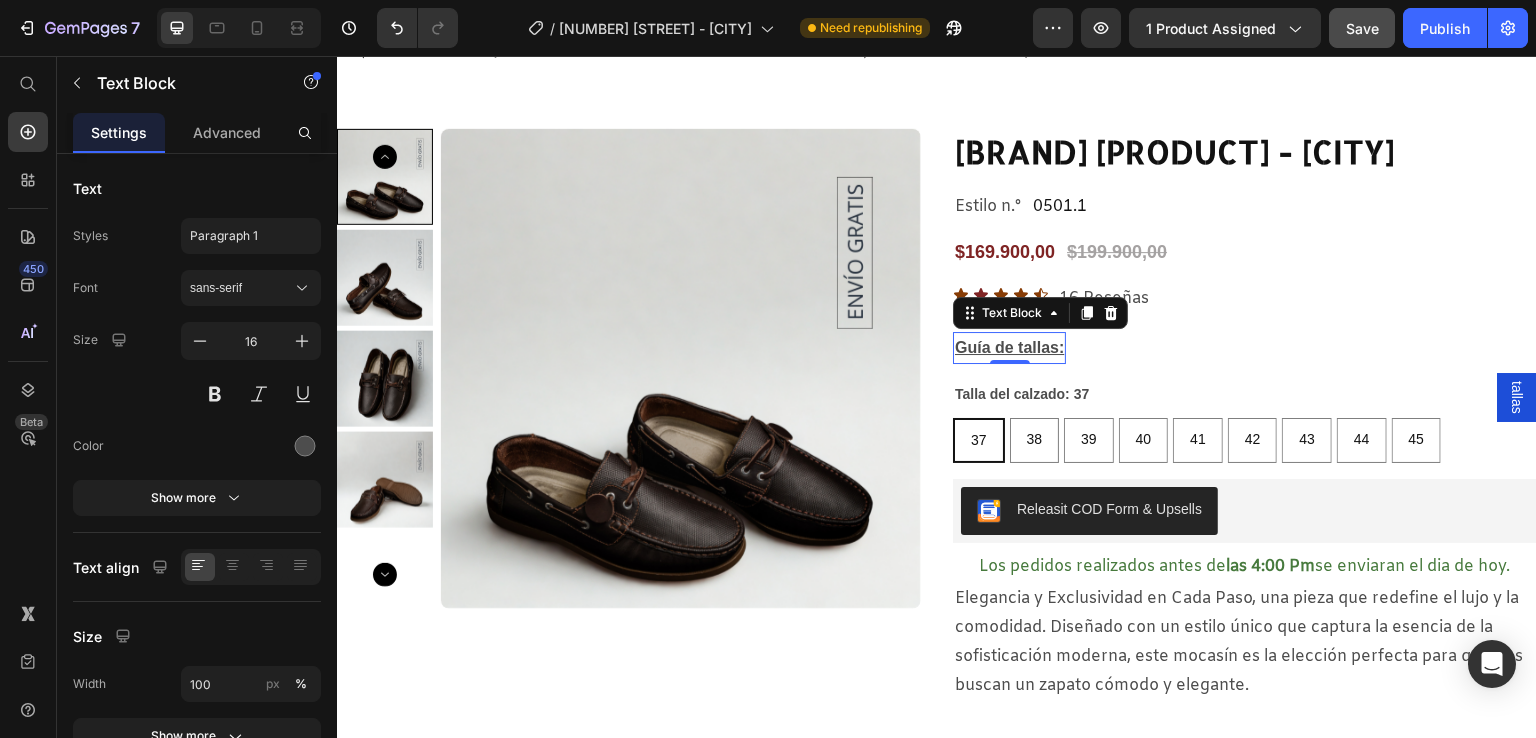 click on "tallas" at bounding box center (1517, 397) 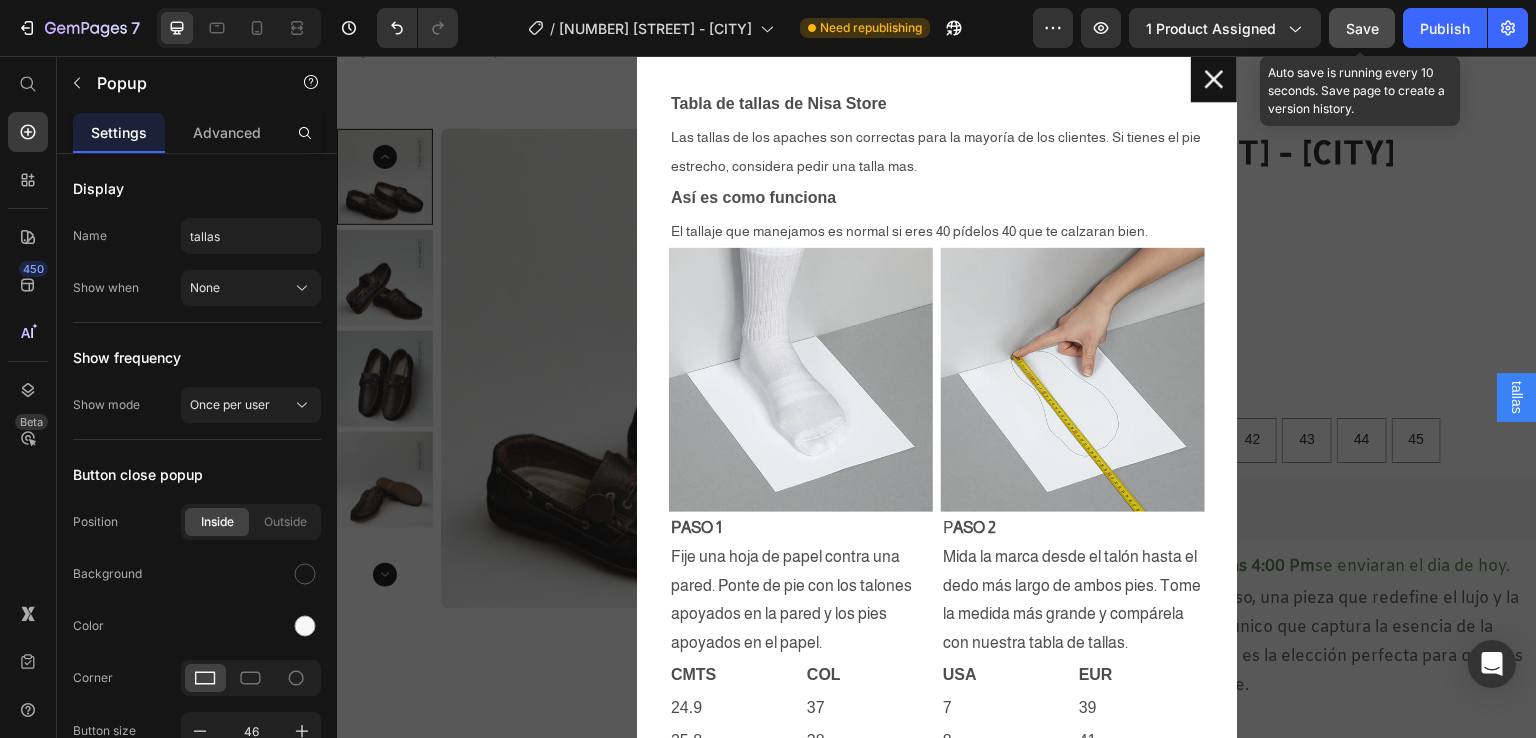click on "Save" at bounding box center (1362, 28) 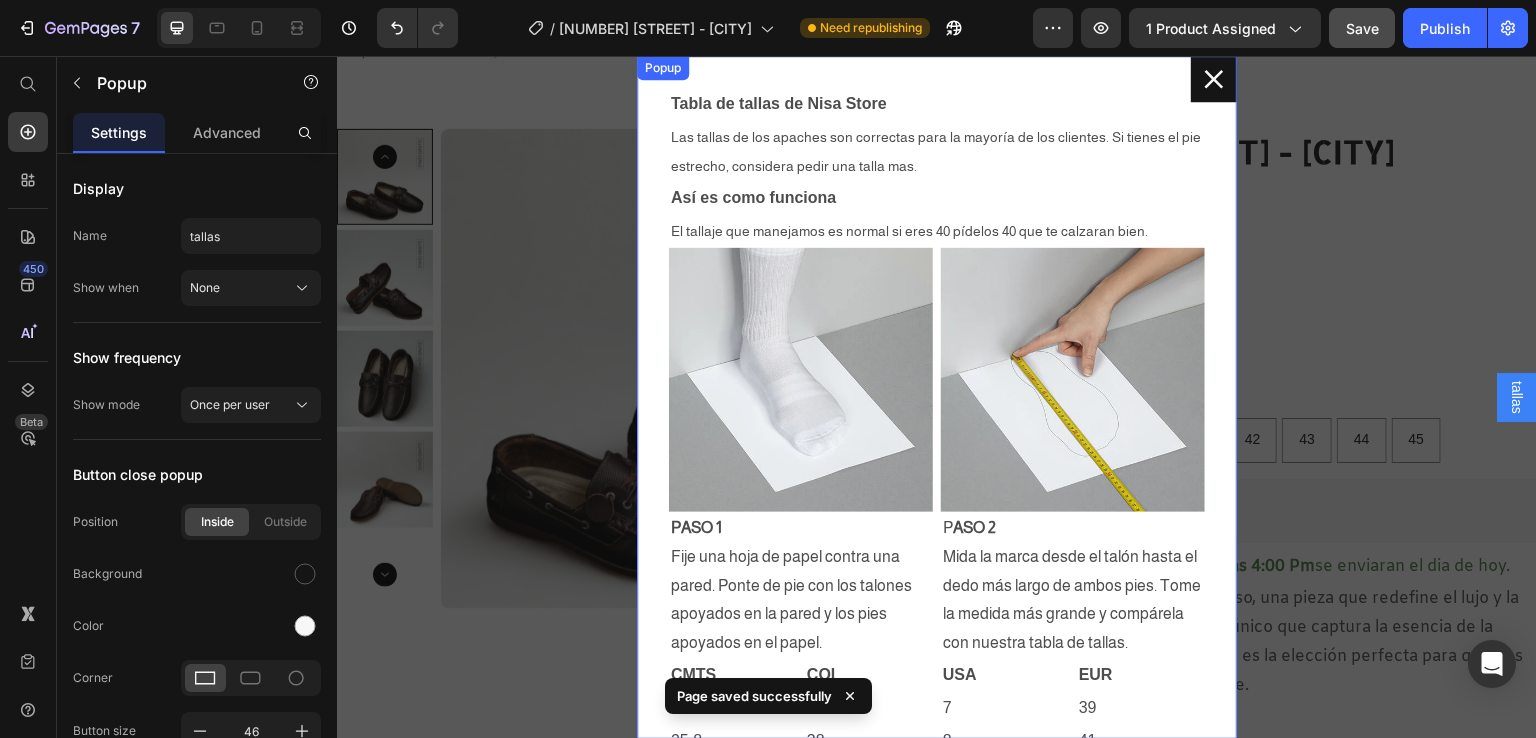 click 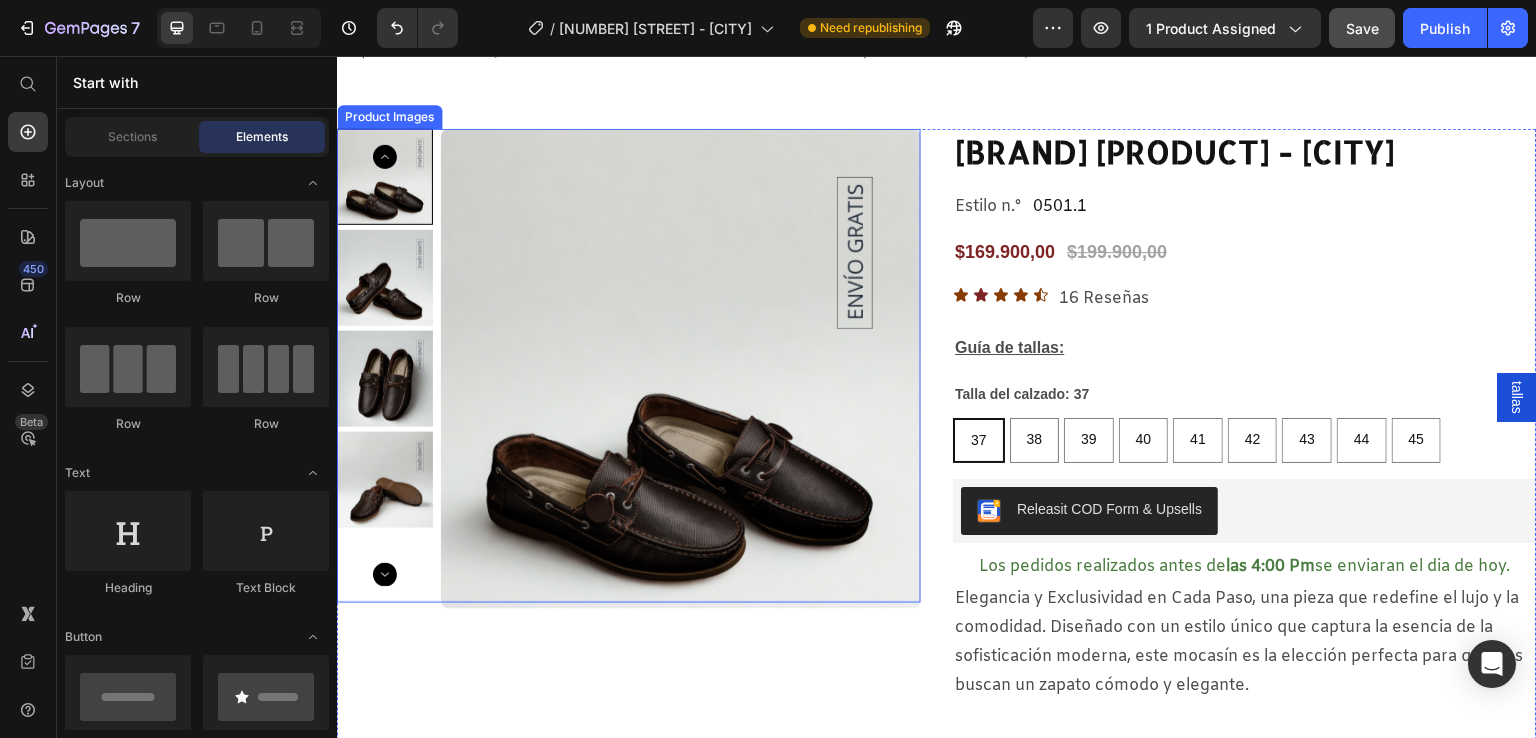 click at bounding box center [385, 278] 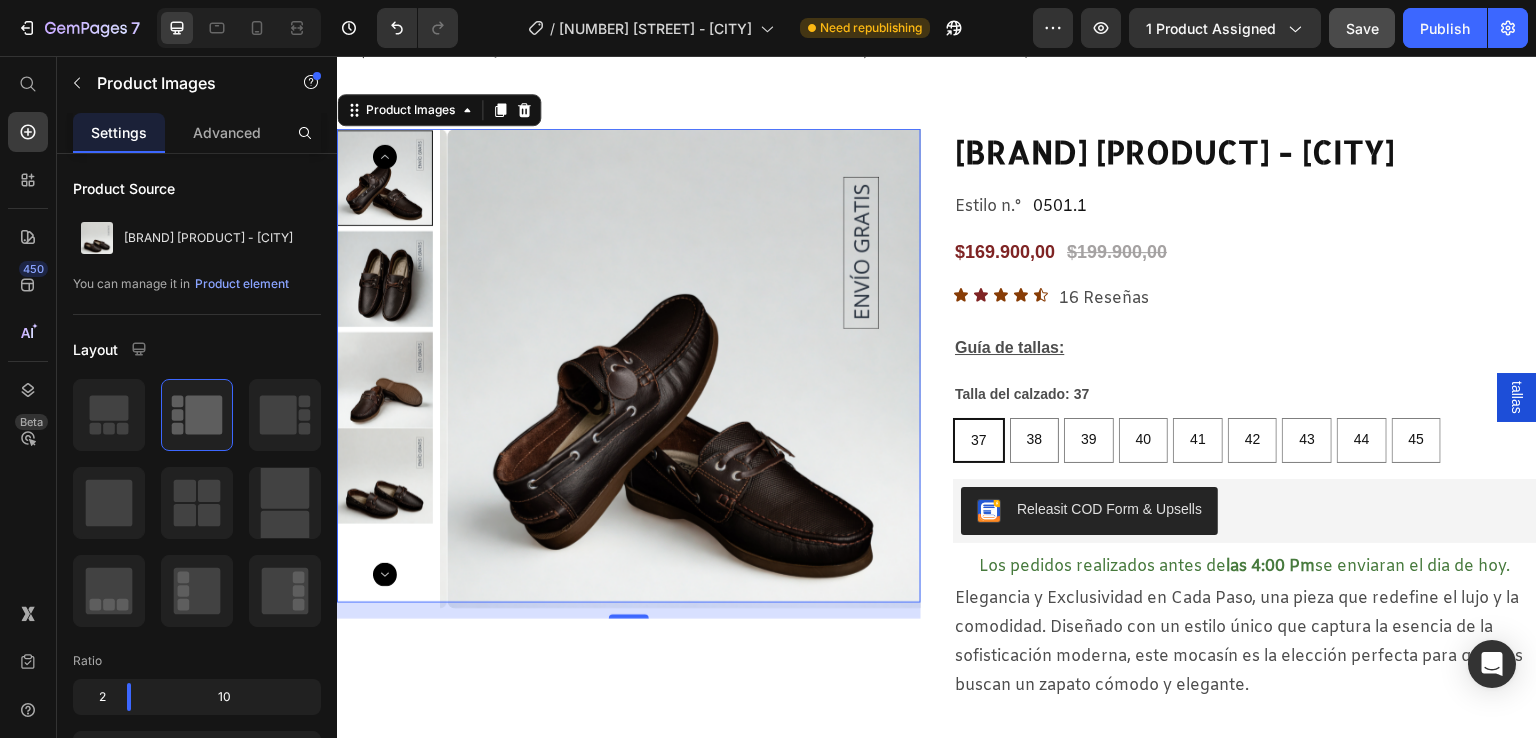 click on "tallas" at bounding box center (1517, 397) 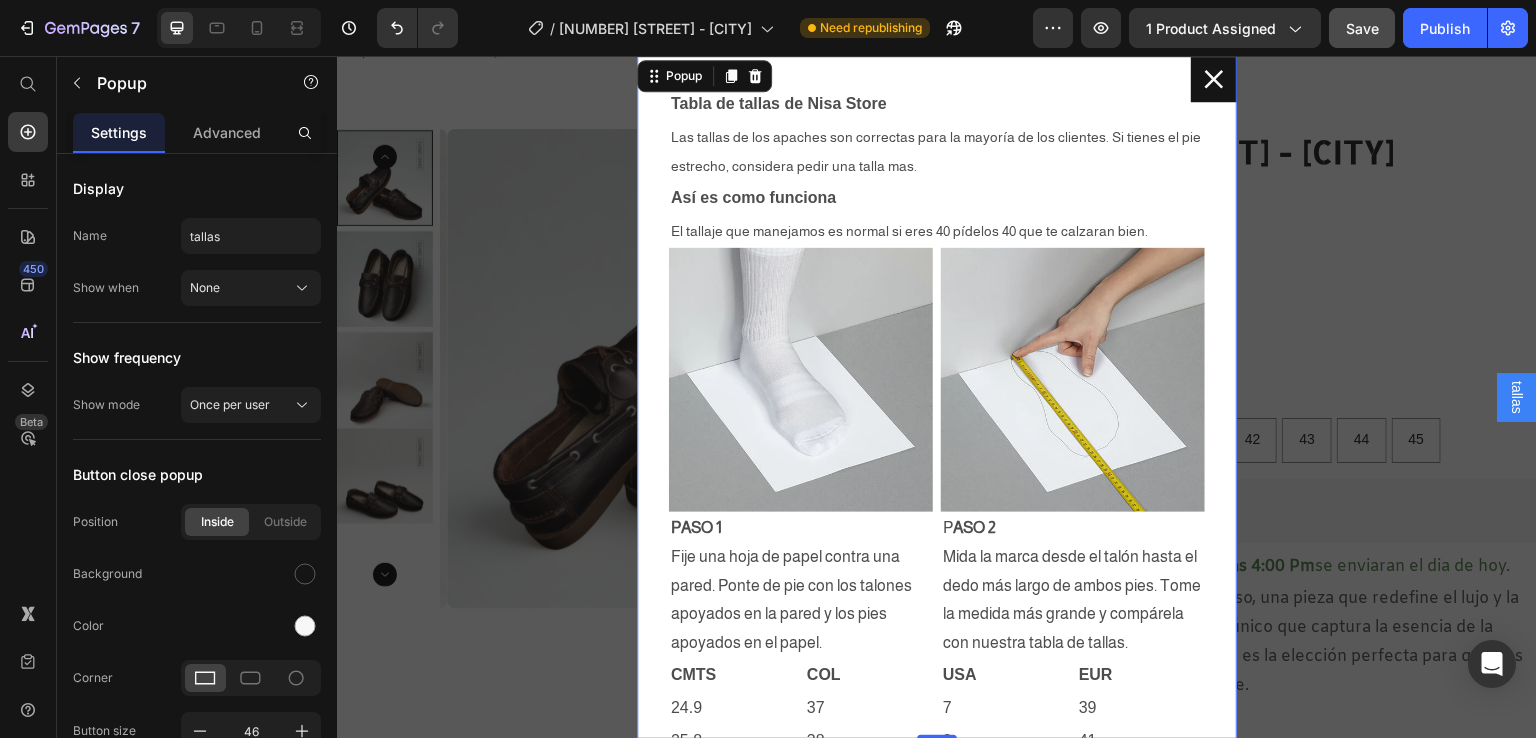 click 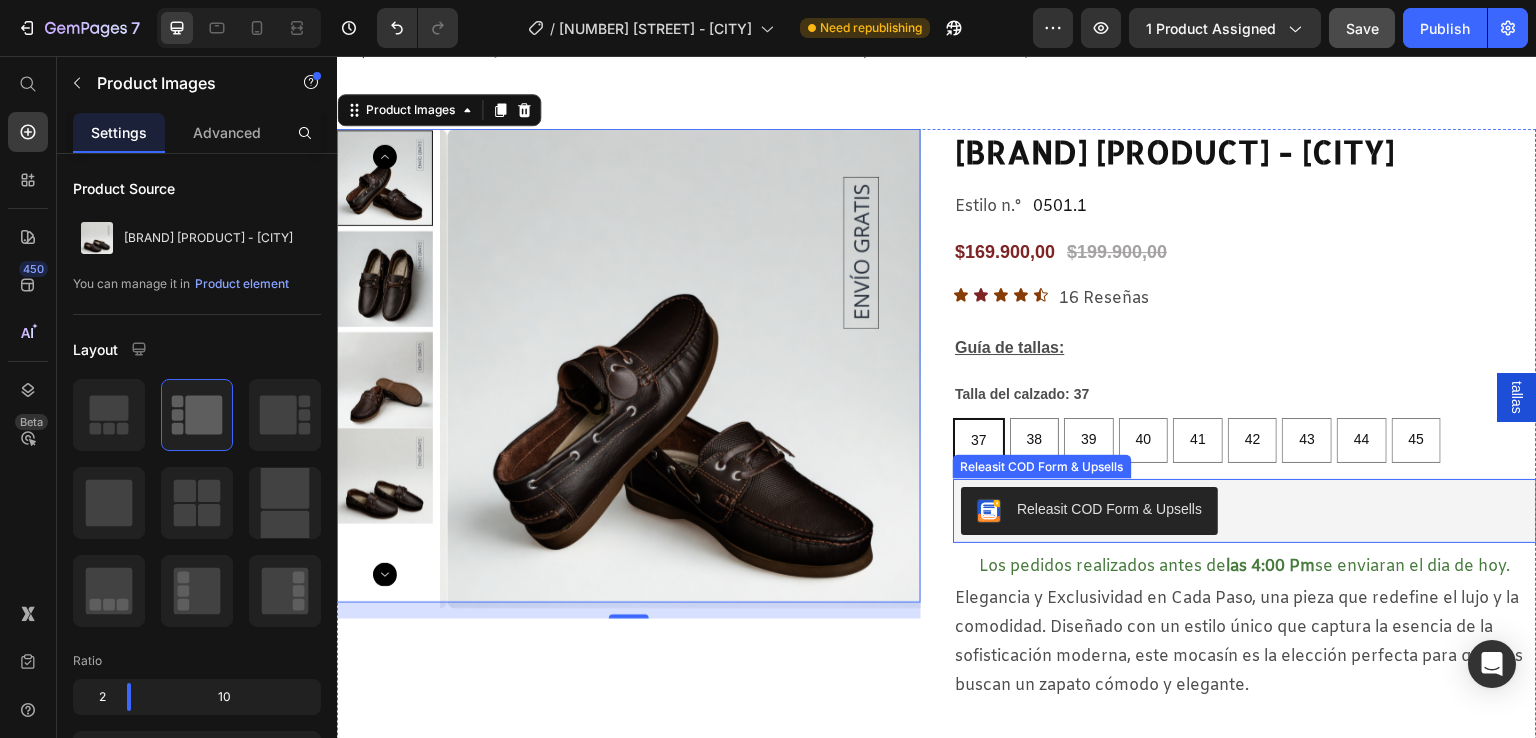 scroll, scrollTop: 296, scrollLeft: 0, axis: vertical 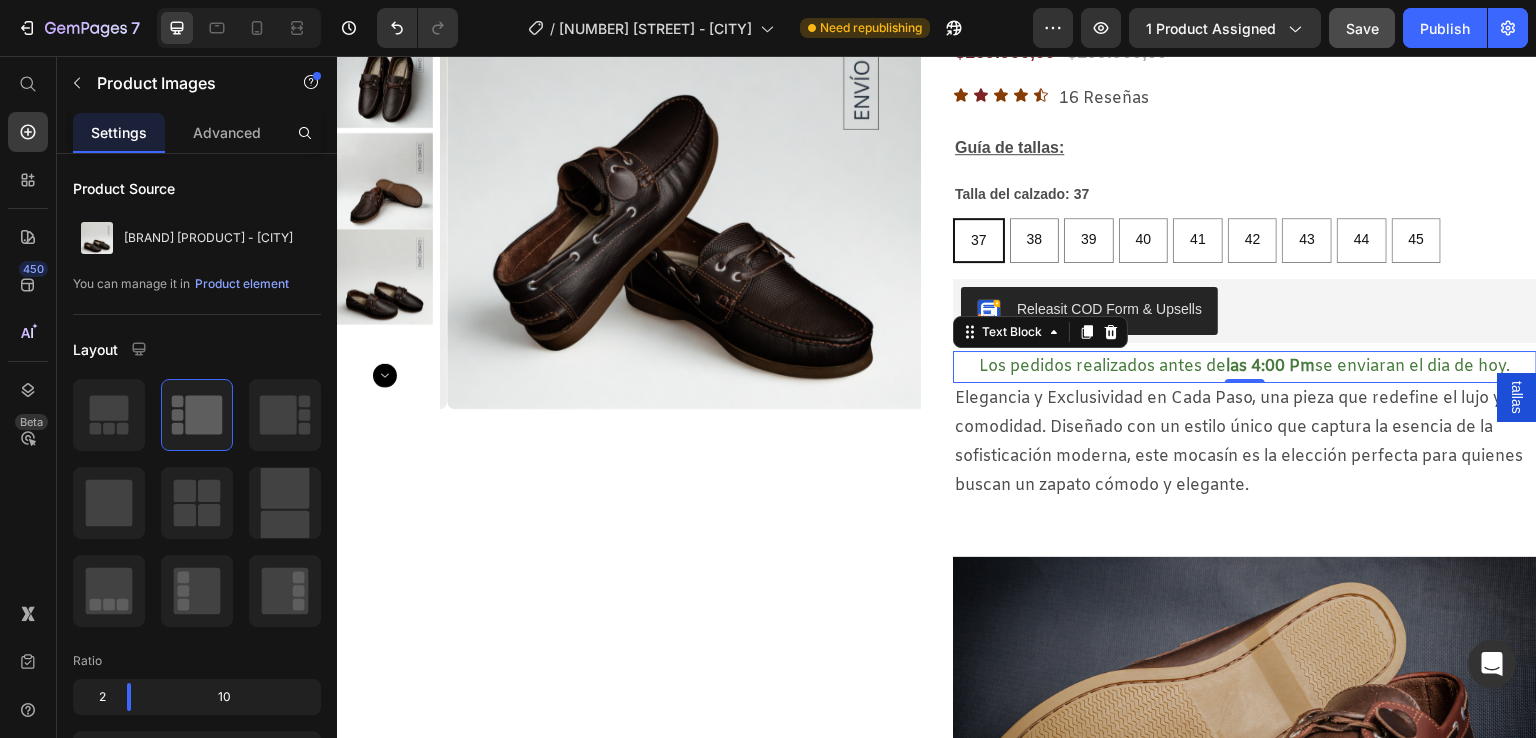 click on "Los pedidos realizados antes de  las 4:00 Pm  se enviaran el dia de hoy." at bounding box center (1245, 367) 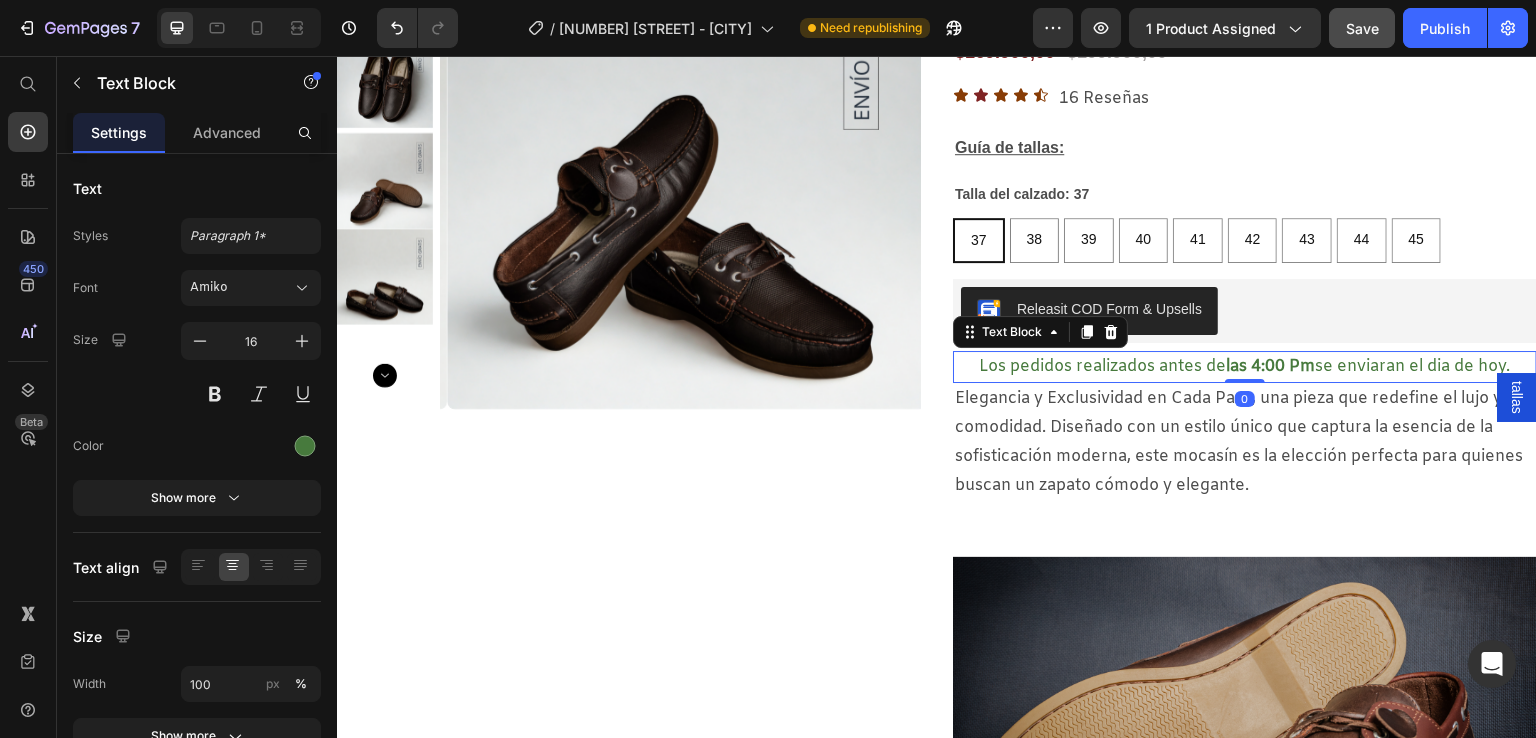 click on "Los pedidos realizados antes de  las 4:00 Pm  se enviaran el dia de hoy." at bounding box center (1245, 367) 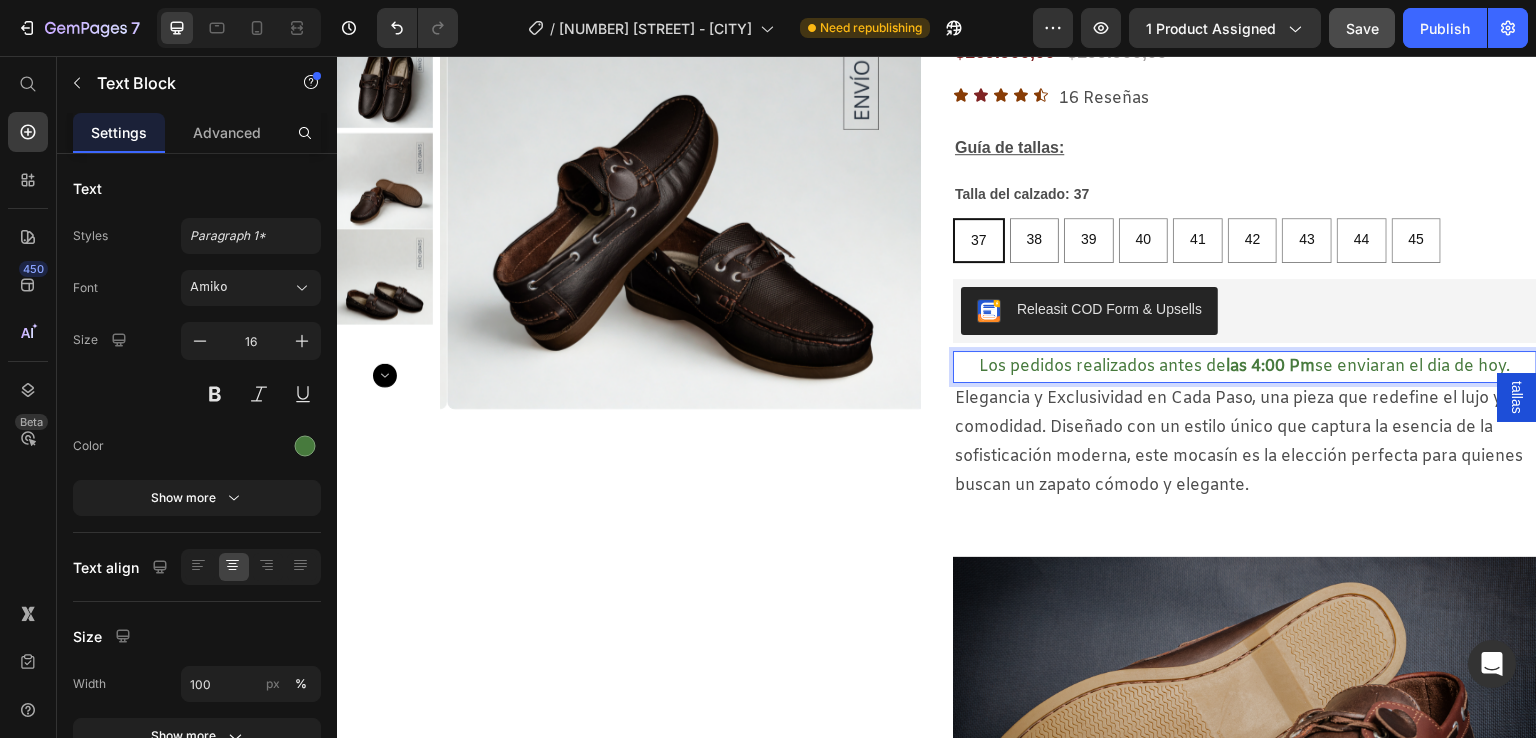 click on "Los pedidos realizados antes de  las 4:00 Pm  se enviaran el dia de hoy." at bounding box center [1245, 367] 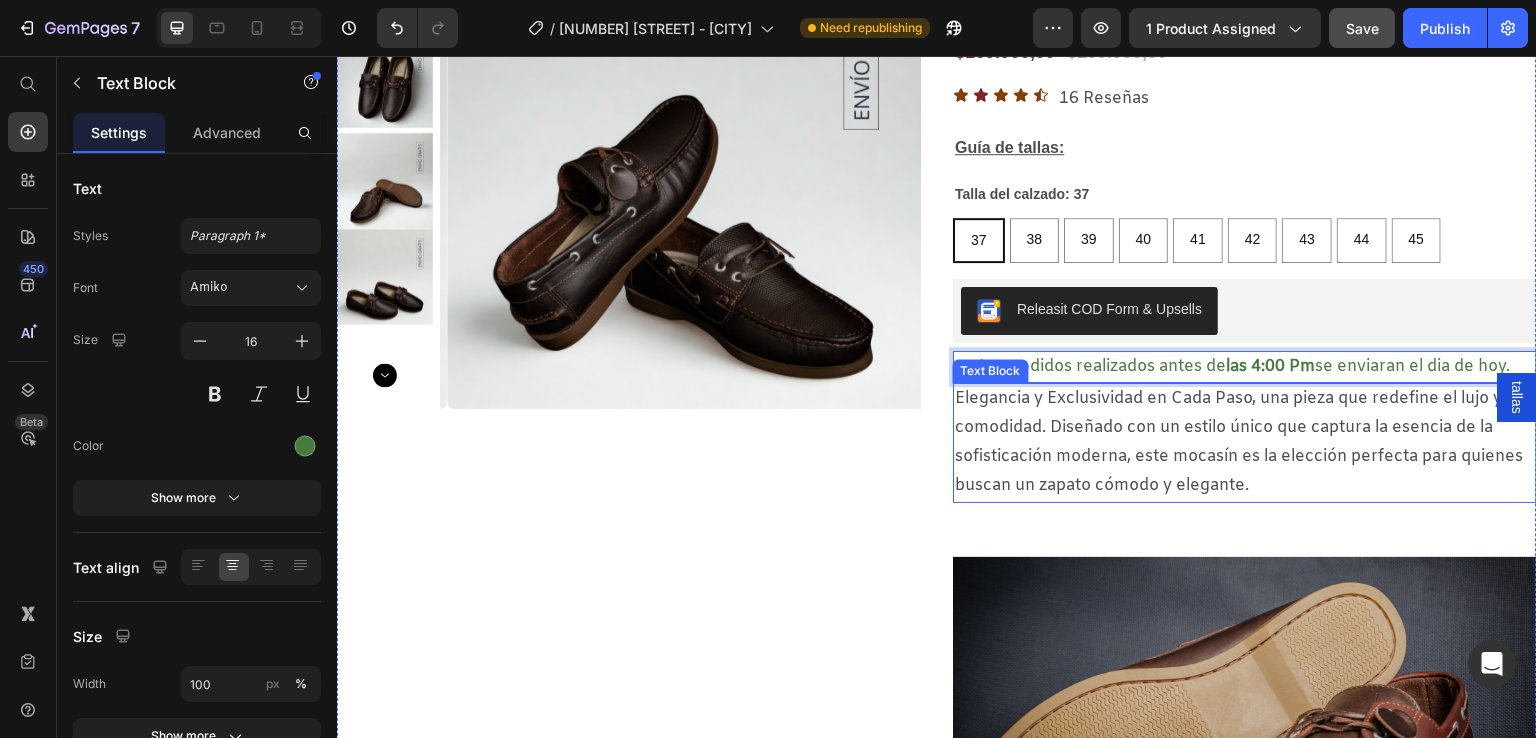 click on "Elegancia y Exclusividad en Cada Paso, una pieza que redefine el lujo y la comodidad. Diseñado con un estilo único que captura la esencia de la sofisticación moderna, este mocasín es la elección perfecta para quienes buscan un zapato cómodo y elegante." at bounding box center (1245, 442) 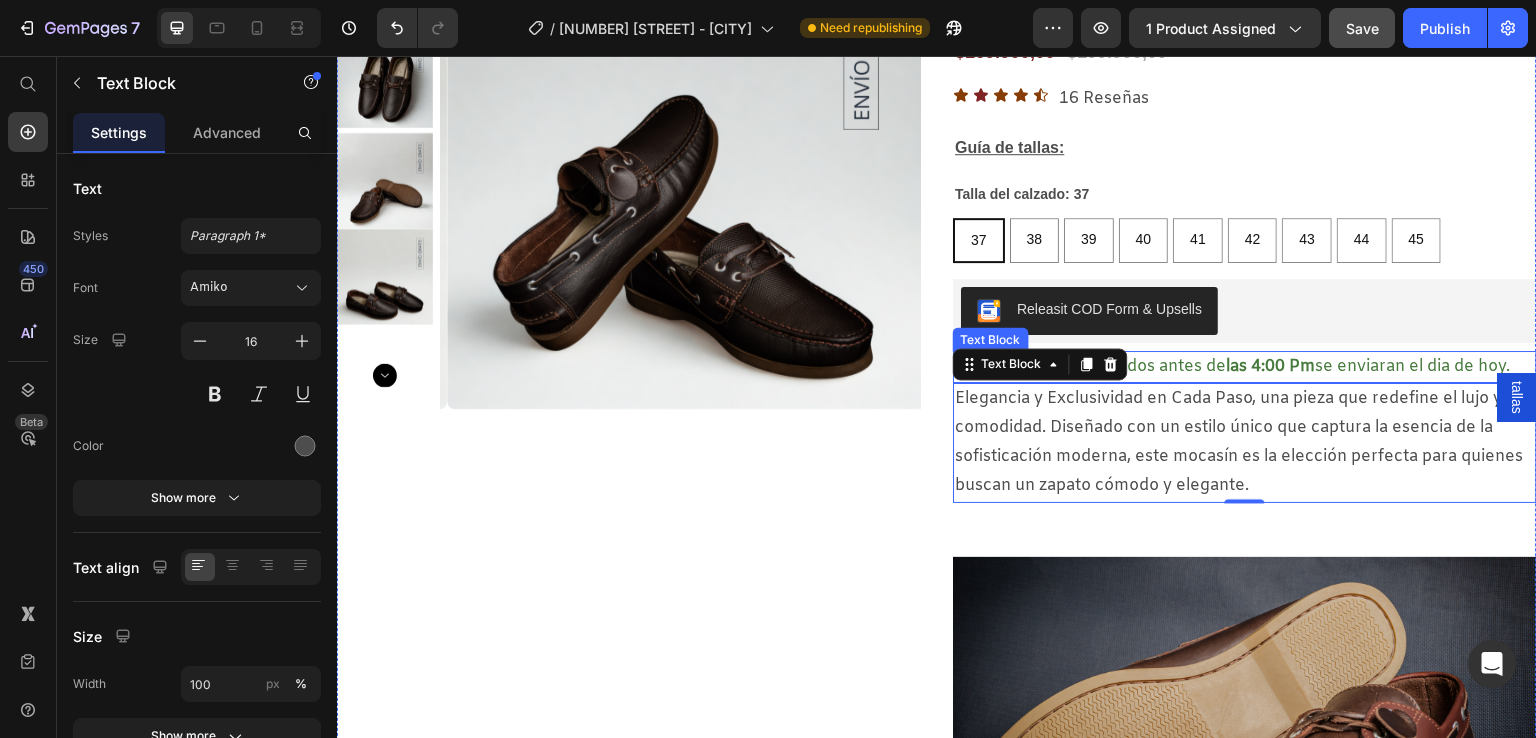 click on "las 4:00 Pm" at bounding box center (1271, 366) 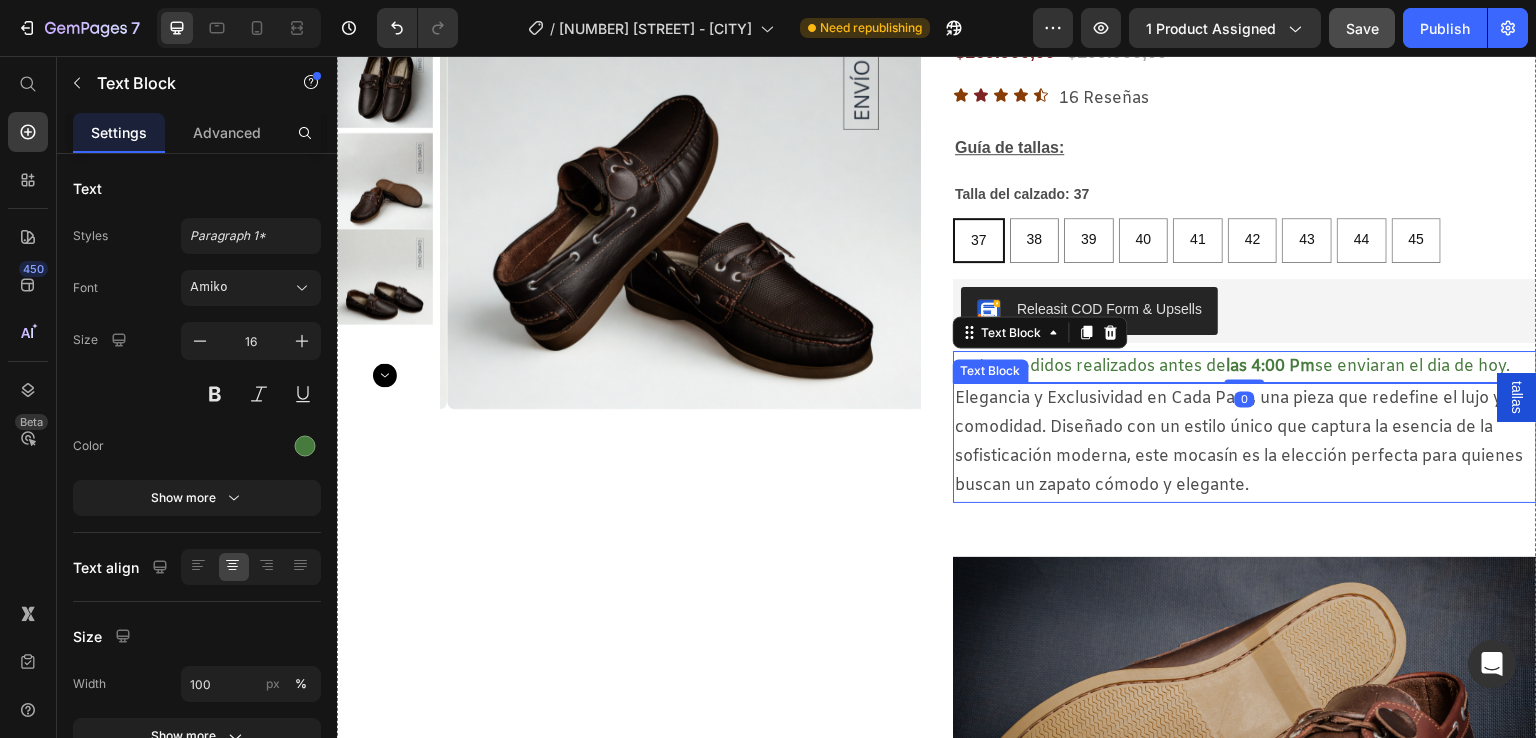 click on "Elegancia y Exclusividad en Cada Paso, una pieza que redefine el lujo y la comodidad. Diseñado con un estilo único que captura la esencia de la sofisticación moderna, este mocasín es la elección perfecta para quienes buscan un zapato cómodo y elegante." at bounding box center (1245, 442) 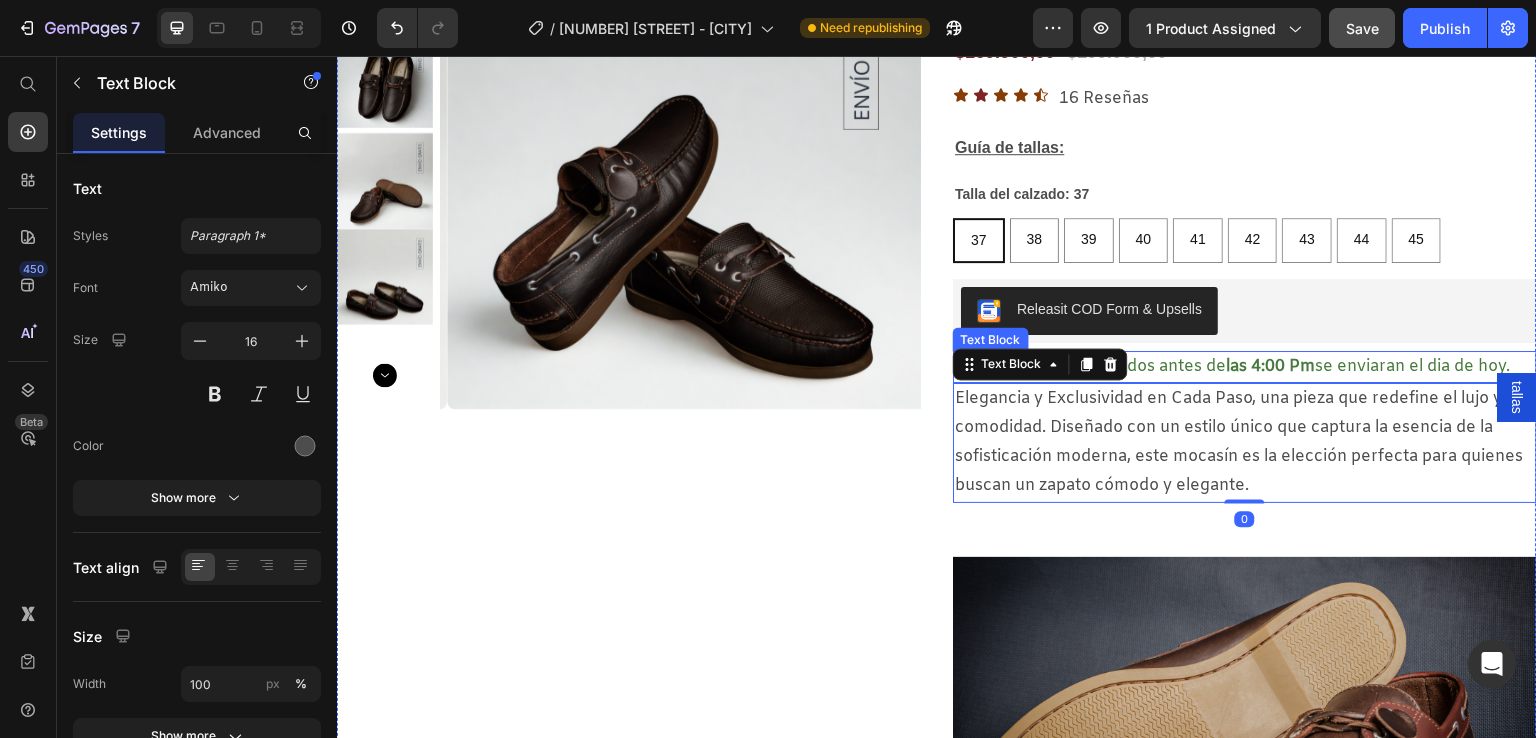 click on "Los pedidos realizados antes de  las 4:00 Pm  se enviaran el dia de hoy." at bounding box center (1245, 367) 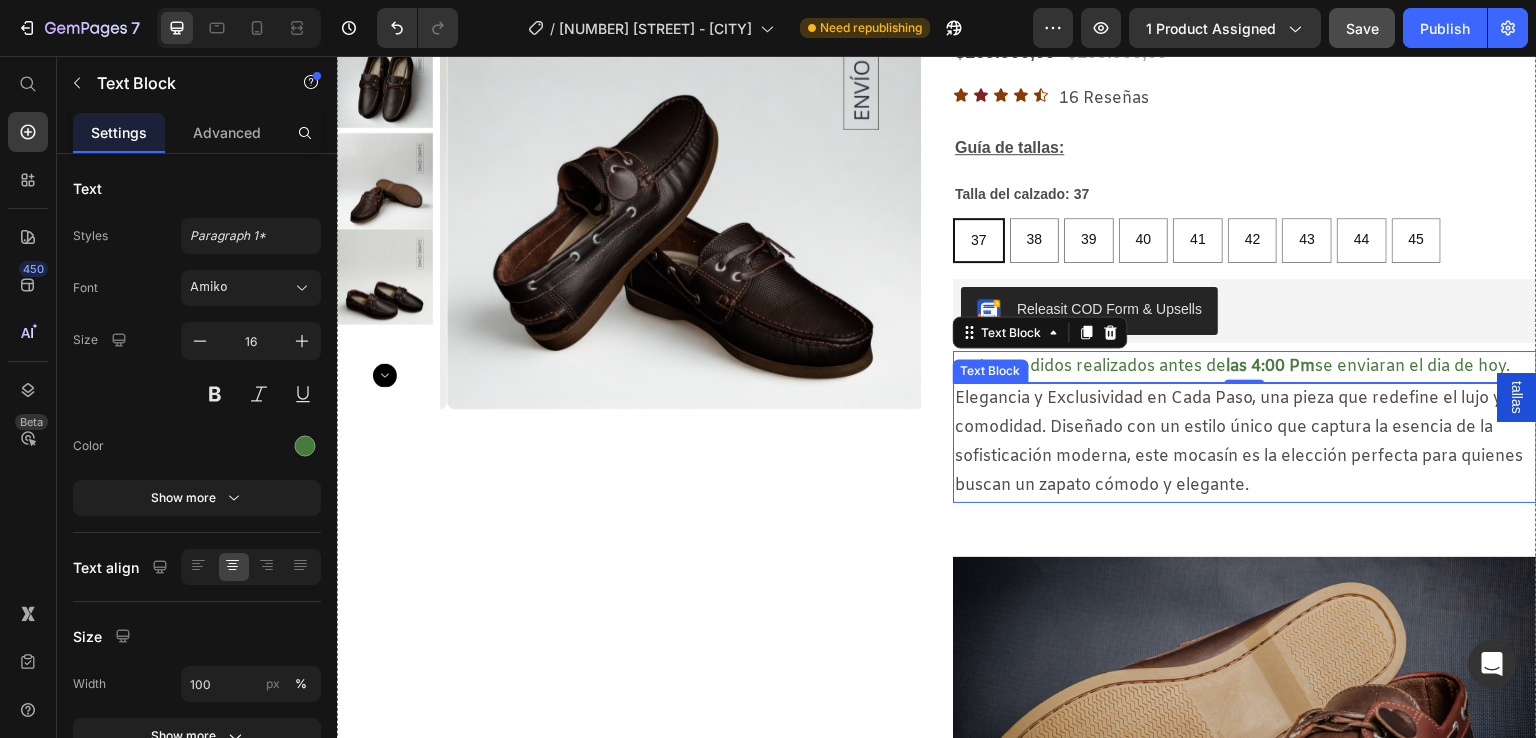 click on "Elegancia y Exclusividad en Cada Paso, una pieza que redefine el lujo y la comodidad. Diseñado con un estilo único que captura la esencia de la sofisticación moderna, este mocasín es la elección perfecta para quienes buscan un zapato cómodo y elegante." at bounding box center [1245, 442] 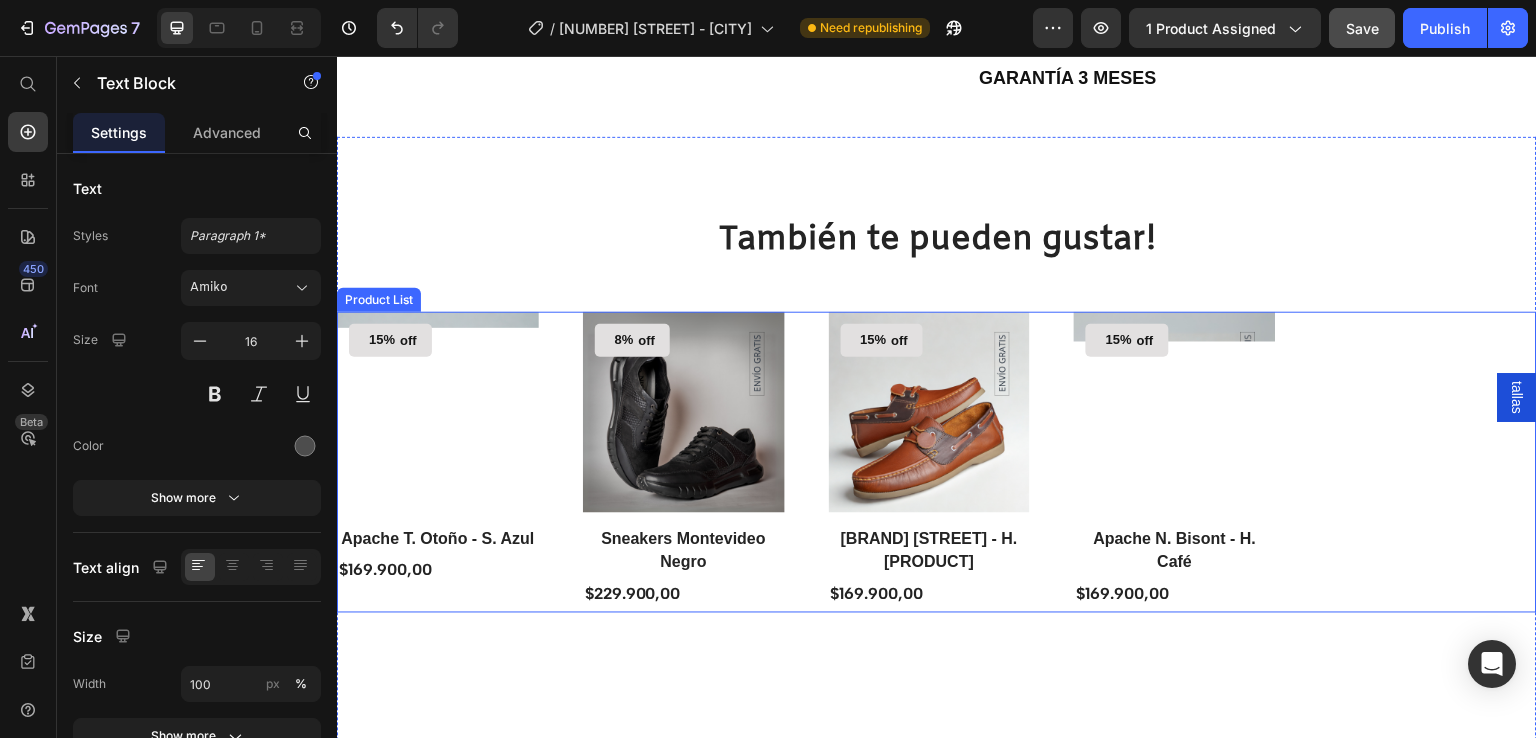 scroll, scrollTop: 1396, scrollLeft: 0, axis: vertical 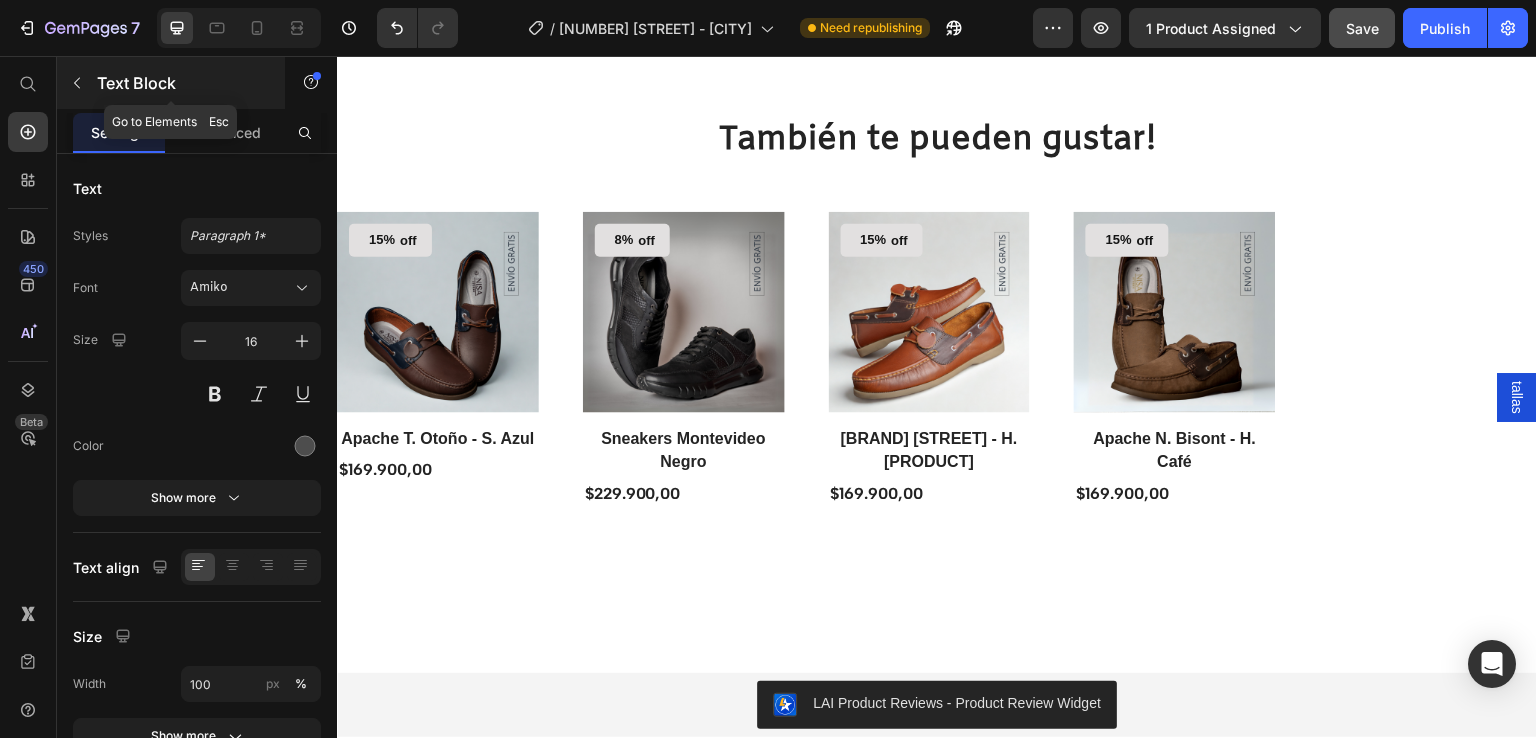 click 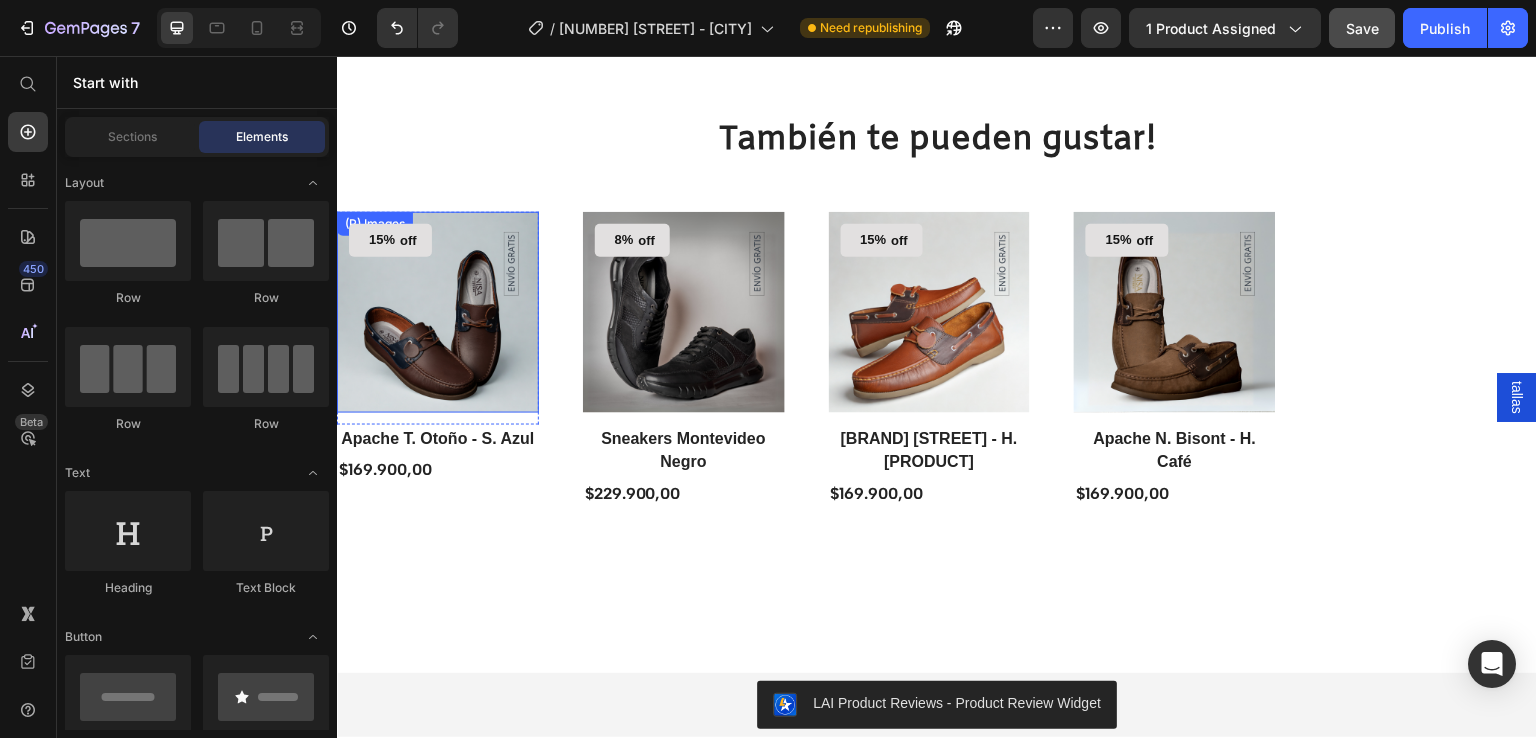 click at bounding box center (438, 313) 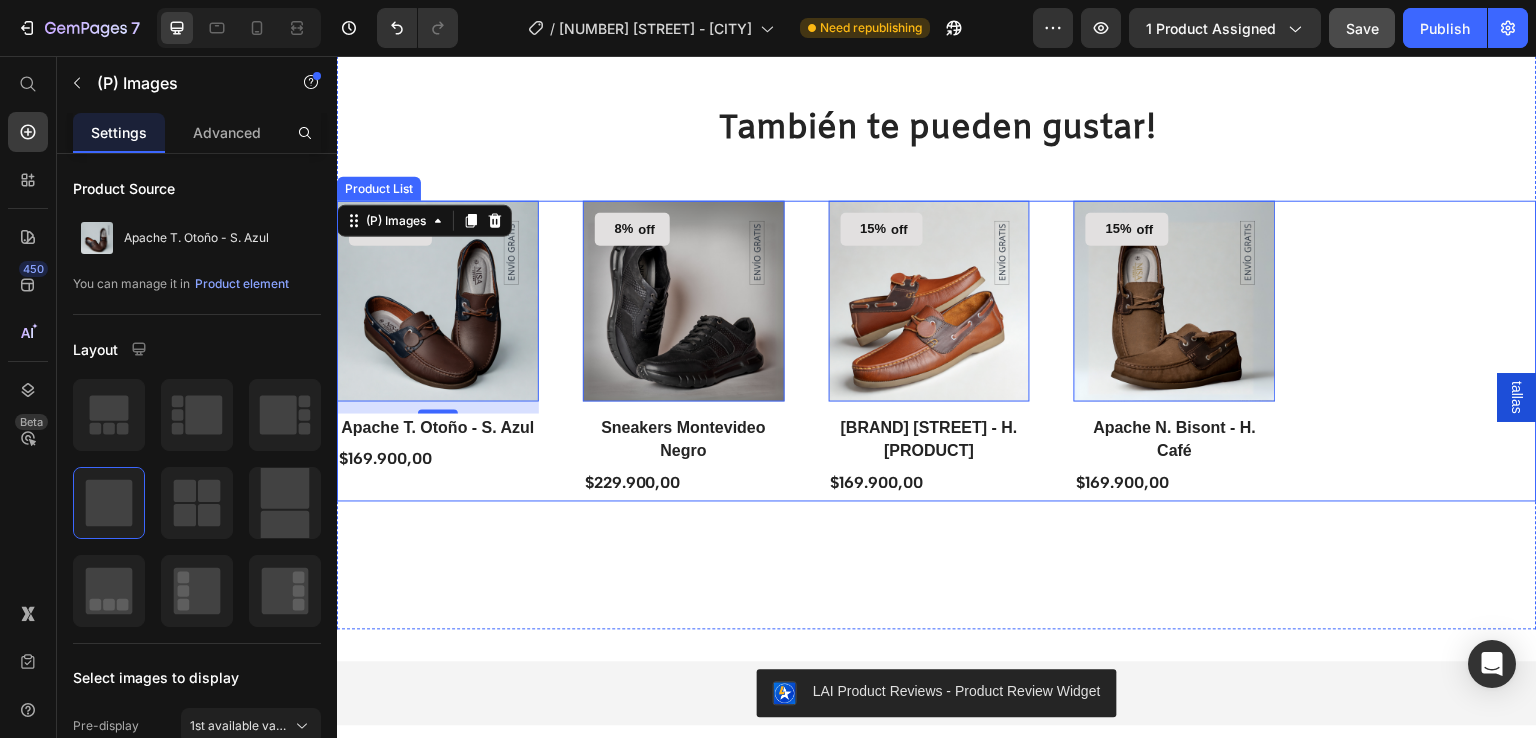 scroll, scrollTop: 1307, scrollLeft: 0, axis: vertical 